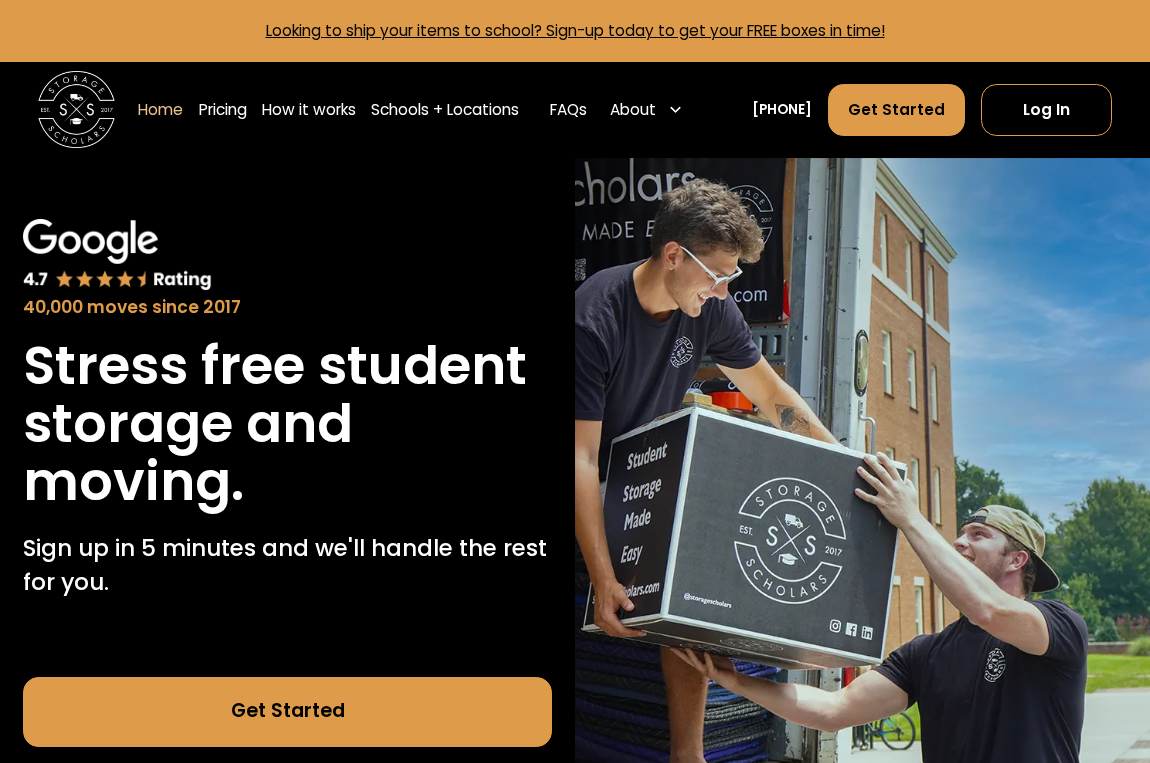 scroll, scrollTop: 0, scrollLeft: 0, axis: both 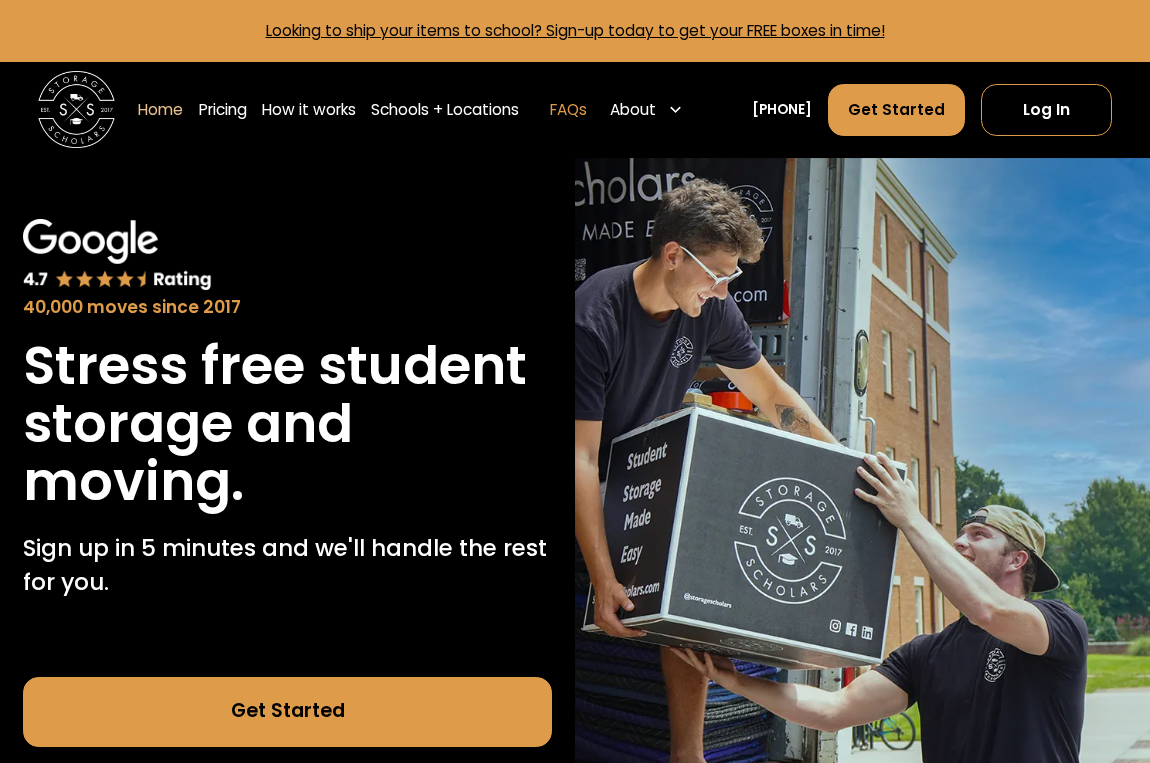 click on "FAQs" at bounding box center (568, 110) 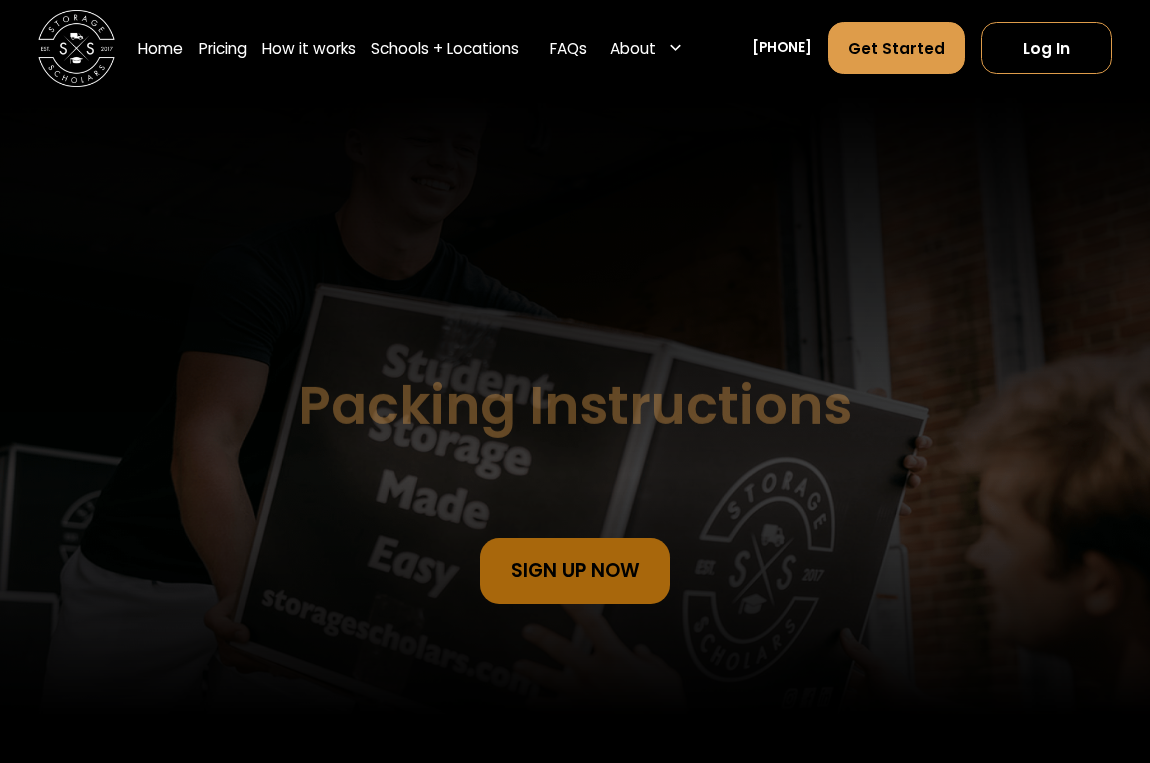 scroll, scrollTop: 0, scrollLeft: 0, axis: both 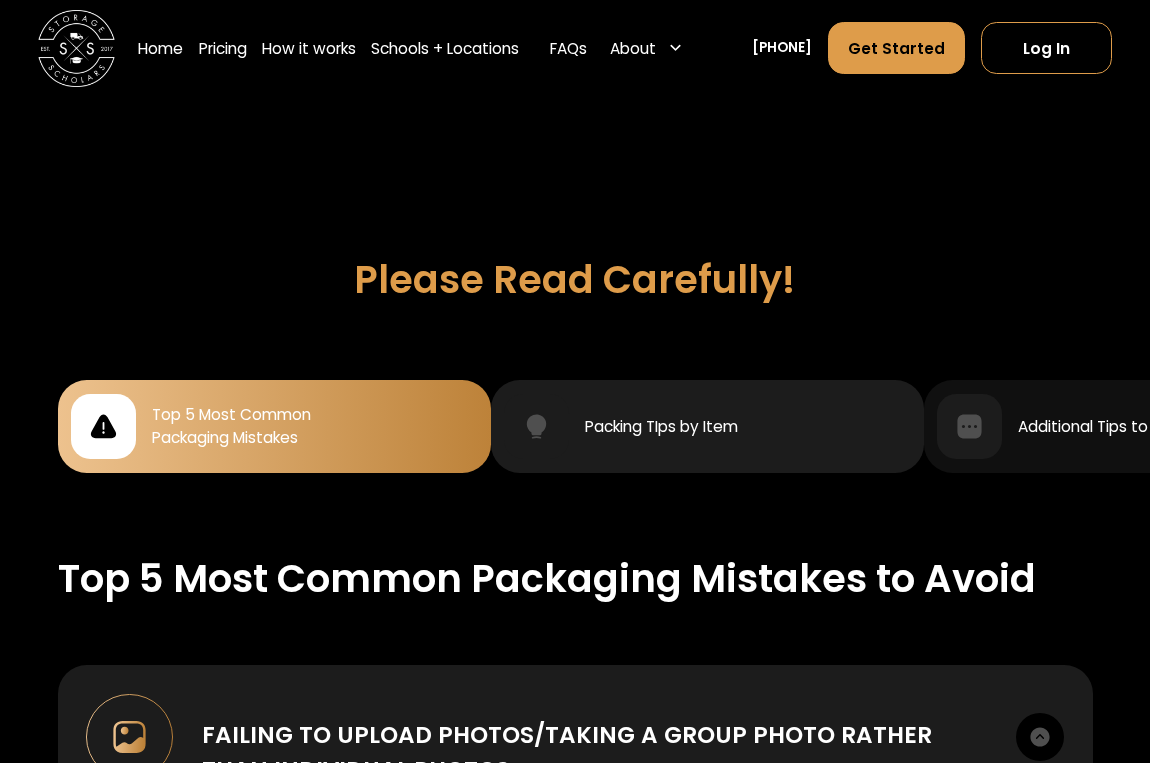 click on "Packing TIps by Item" at bounding box center [661, 426] 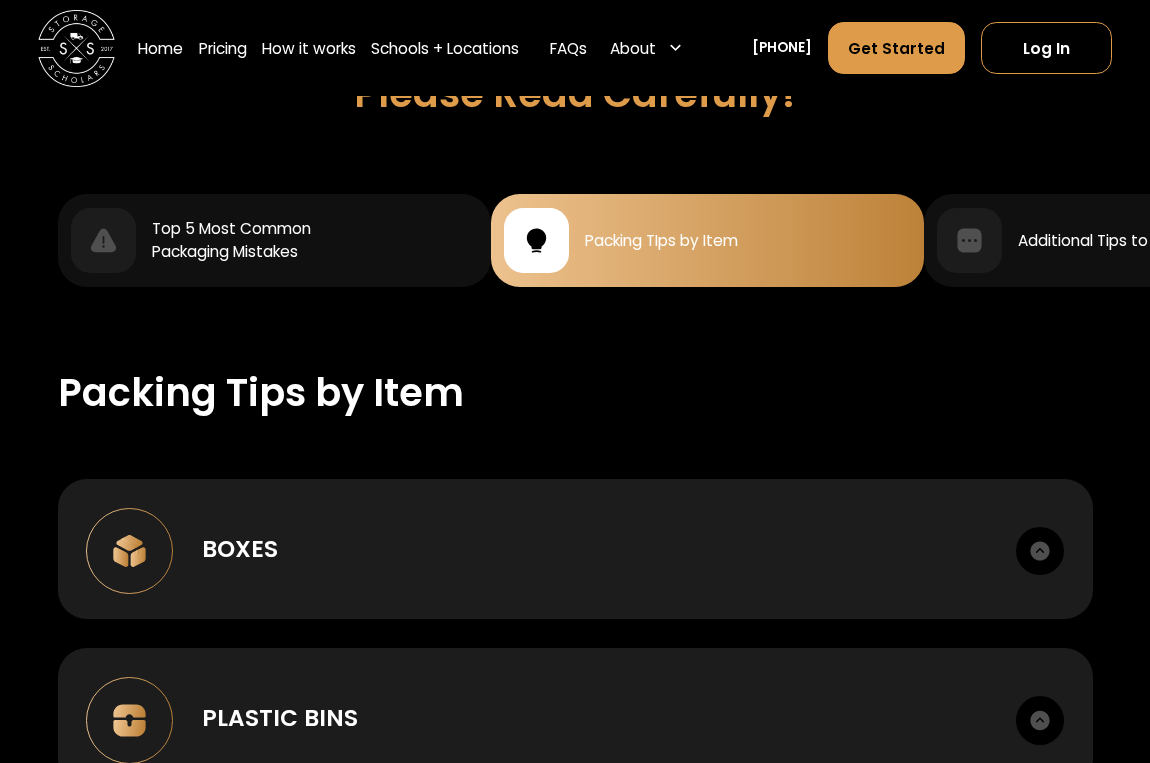 scroll, scrollTop: 1715, scrollLeft: 0, axis: vertical 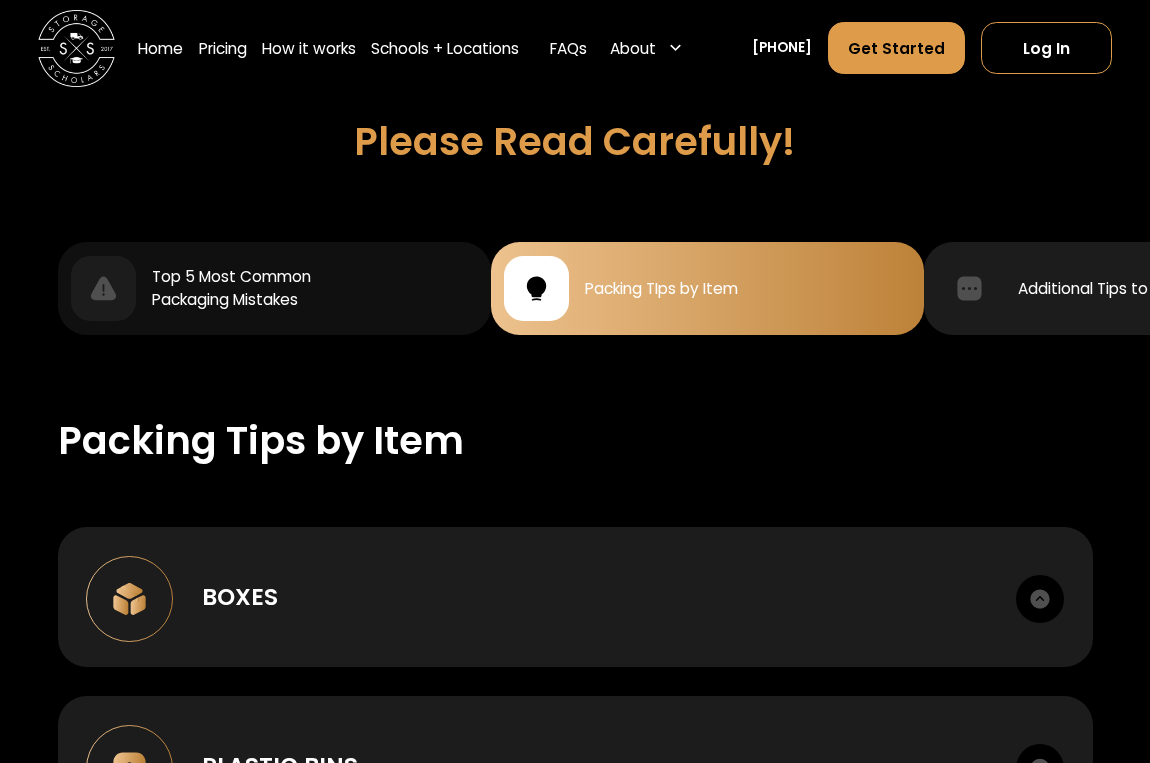 click on "Additional Tips to Avoid Damage & Fees" at bounding box center (1168, 288) 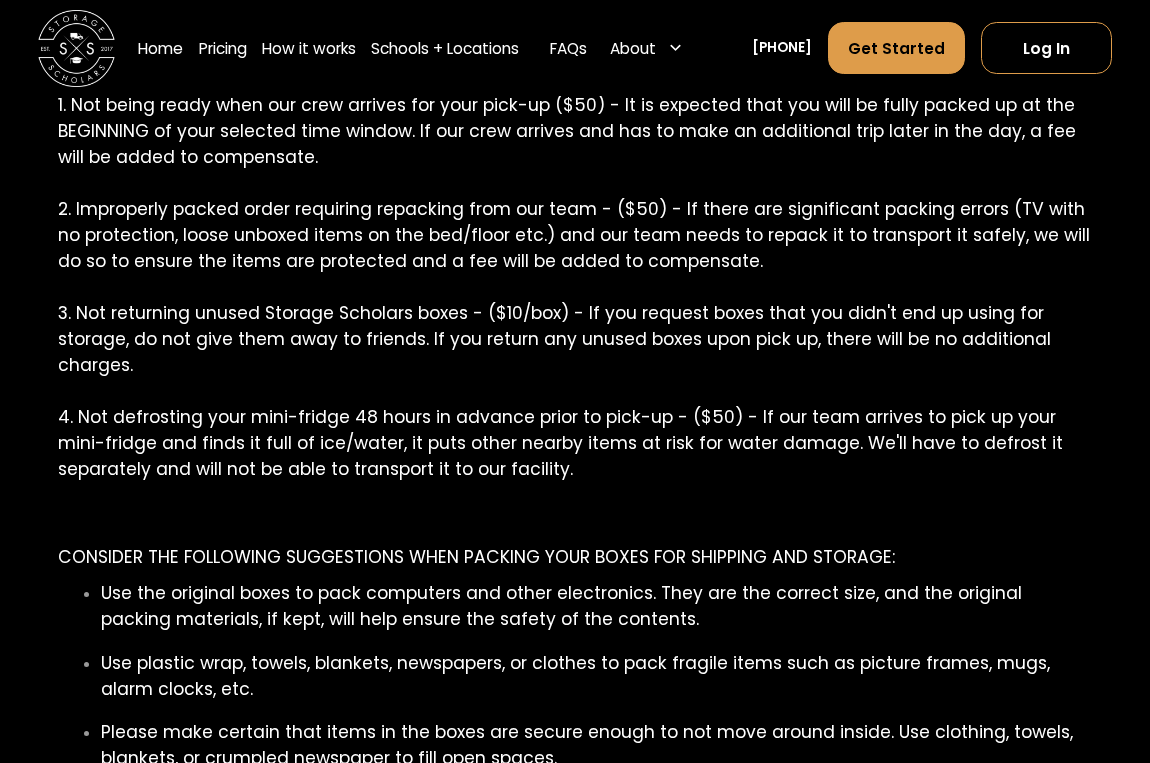 scroll, scrollTop: 2216, scrollLeft: 0, axis: vertical 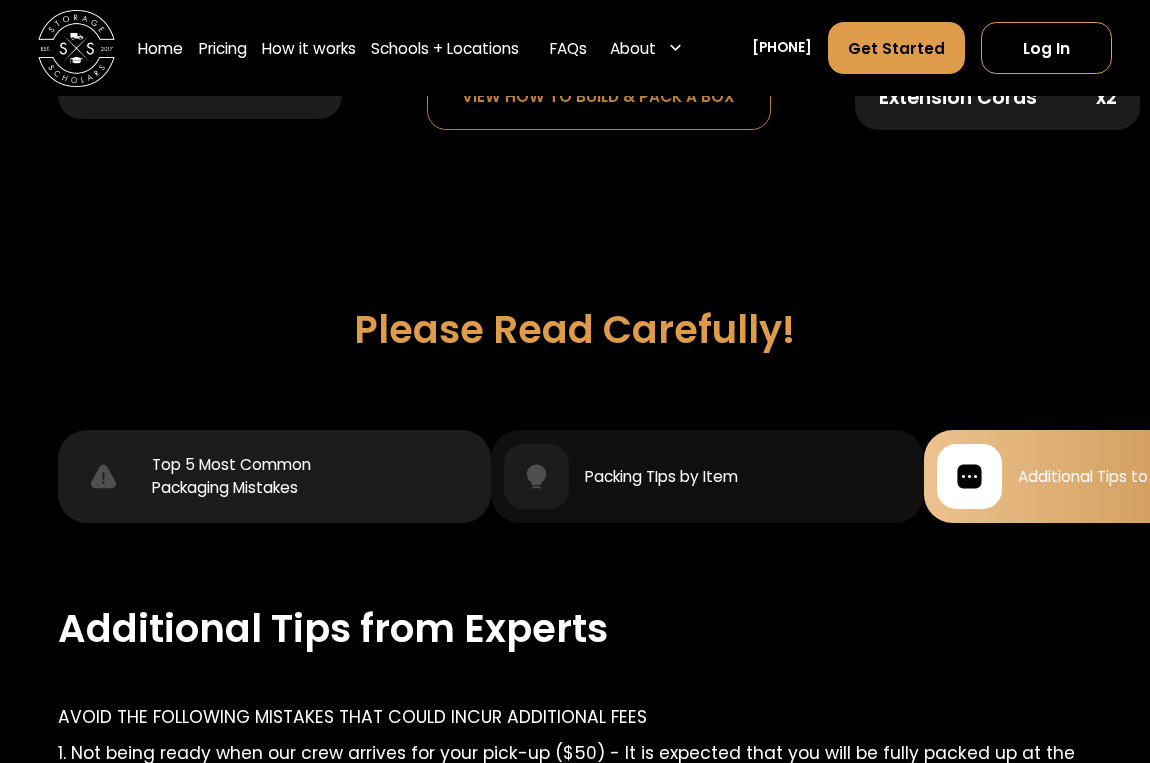 click on "Top 5 Most Common Packaging Mistakes" at bounding box center (231, 476) 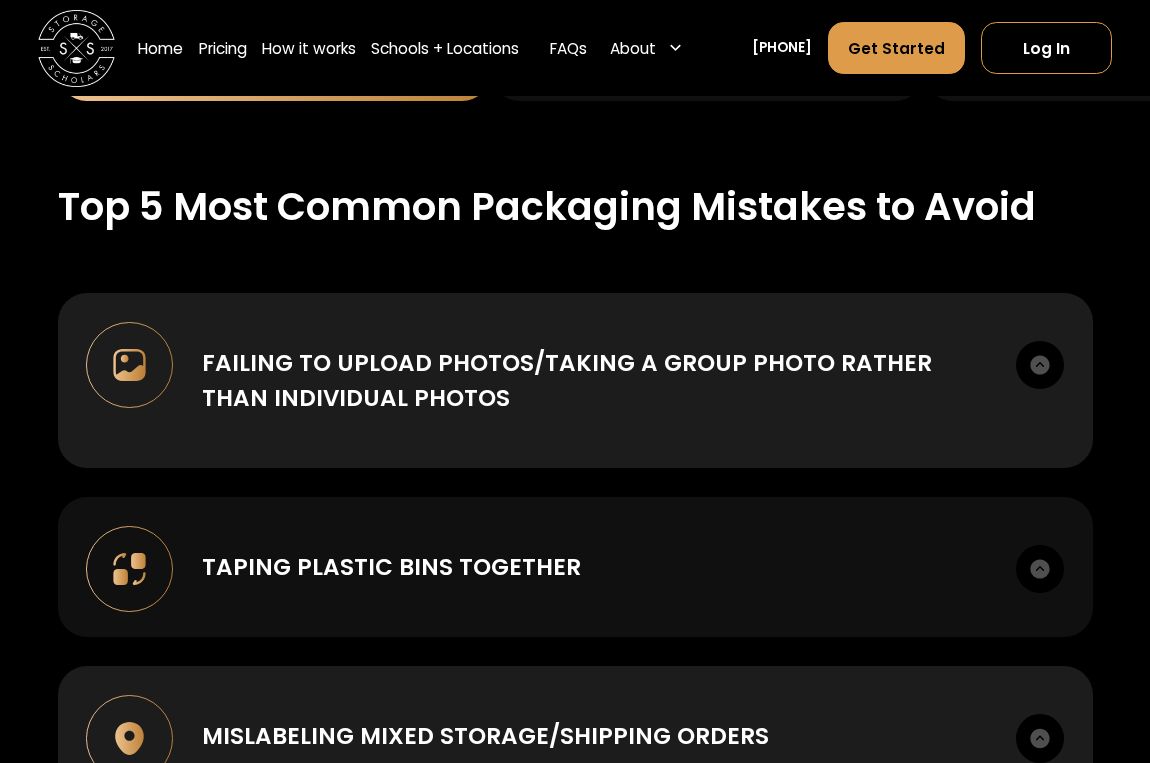 scroll, scrollTop: 1951, scrollLeft: 0, axis: vertical 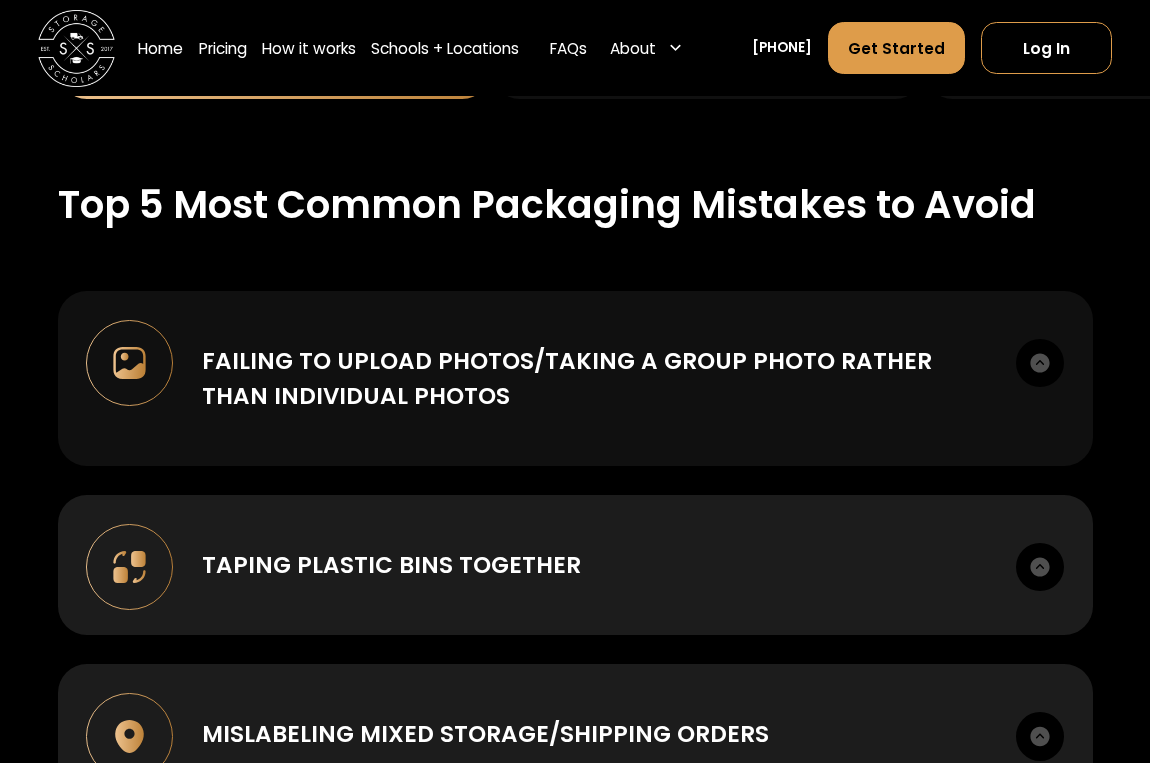 click on "Failing to upload photos/taking a group photo rather than individual photos To ensure we pick up the correct items and keep the contents of your boxes fully insured, we need a photo of each item and a description uploaded to your account.  Ex: 4 boxes, 1 futon, and 1 cooler would be considered 6 items total and require 6 images to be uploaded before pick-up! Go to  here  to access your account and upload the images there under your order for this year. Follow the steps below to keep your items fully insured! 1. Upload a photo of EACH ITEM INDIVIDUALLY. For boxes, please photograph the part of the box with the name and item number. If the box is being shipped, please include the FedEx shipping label with the tracking info visable. 2. Describe the contents and estimated value. 3. Purchase additional insurance coverage on your most valuable items if you wish! *Failing to upload photos of items or uploading photos of multiple items in one picture will result in a forfeiture of insurance*" at bounding box center [575, 378] 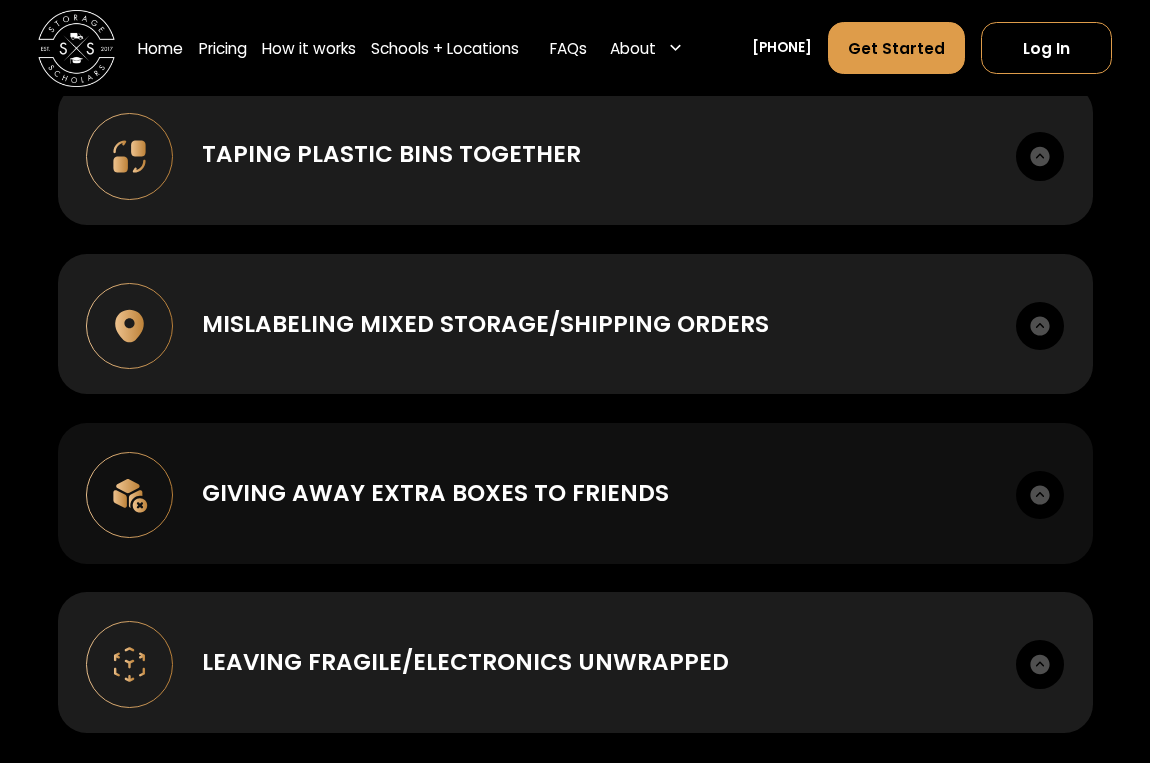 scroll, scrollTop: 2733, scrollLeft: 0, axis: vertical 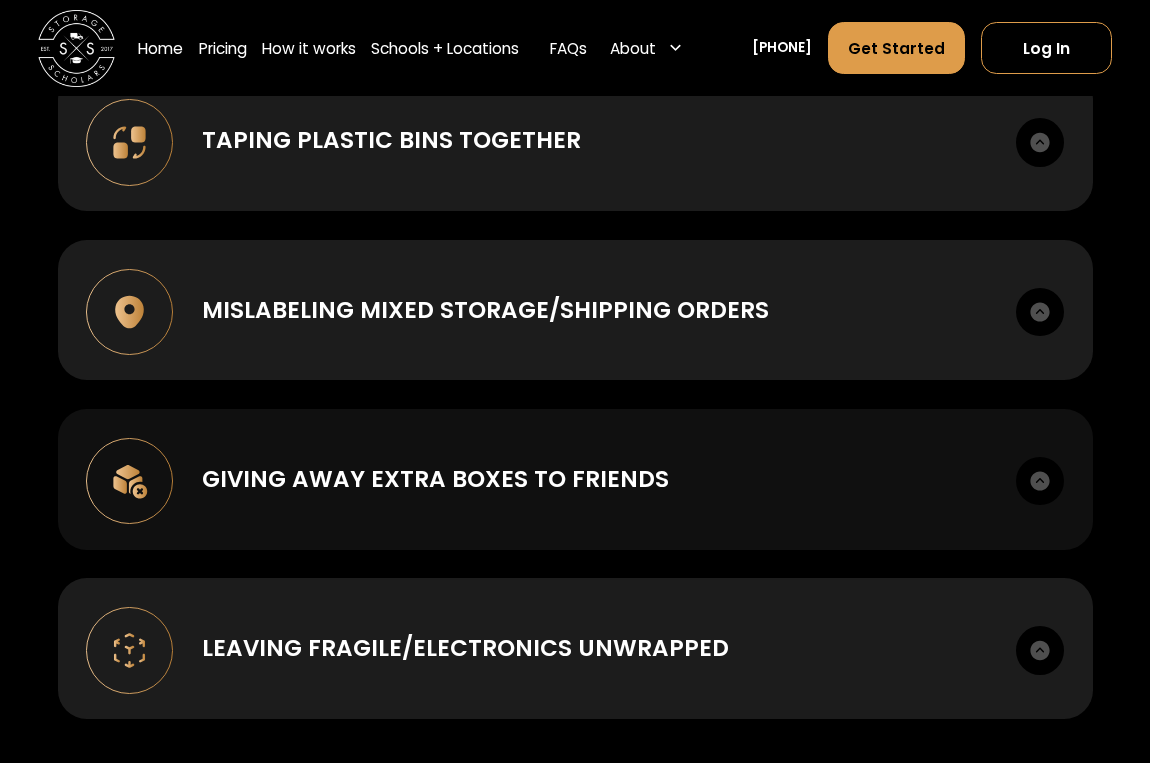 click on "Giving away extra boxes to friends" at bounding box center [435, 479] 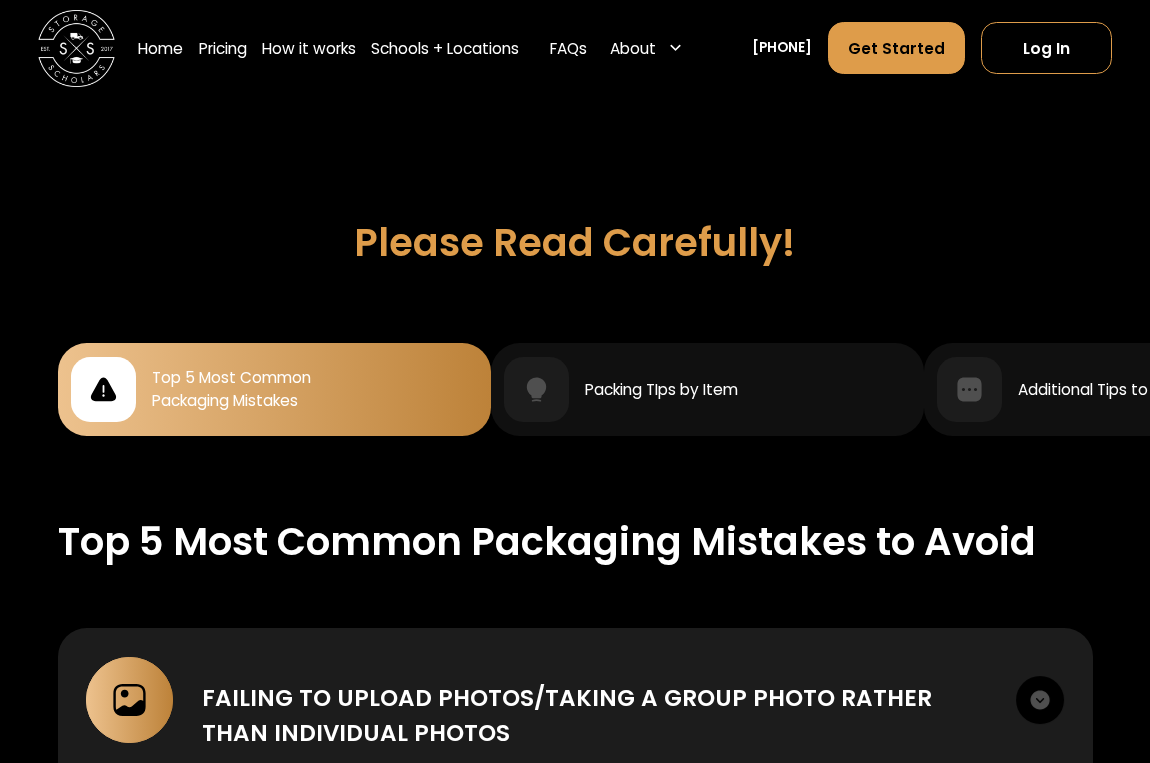 scroll, scrollTop: 1548, scrollLeft: 0, axis: vertical 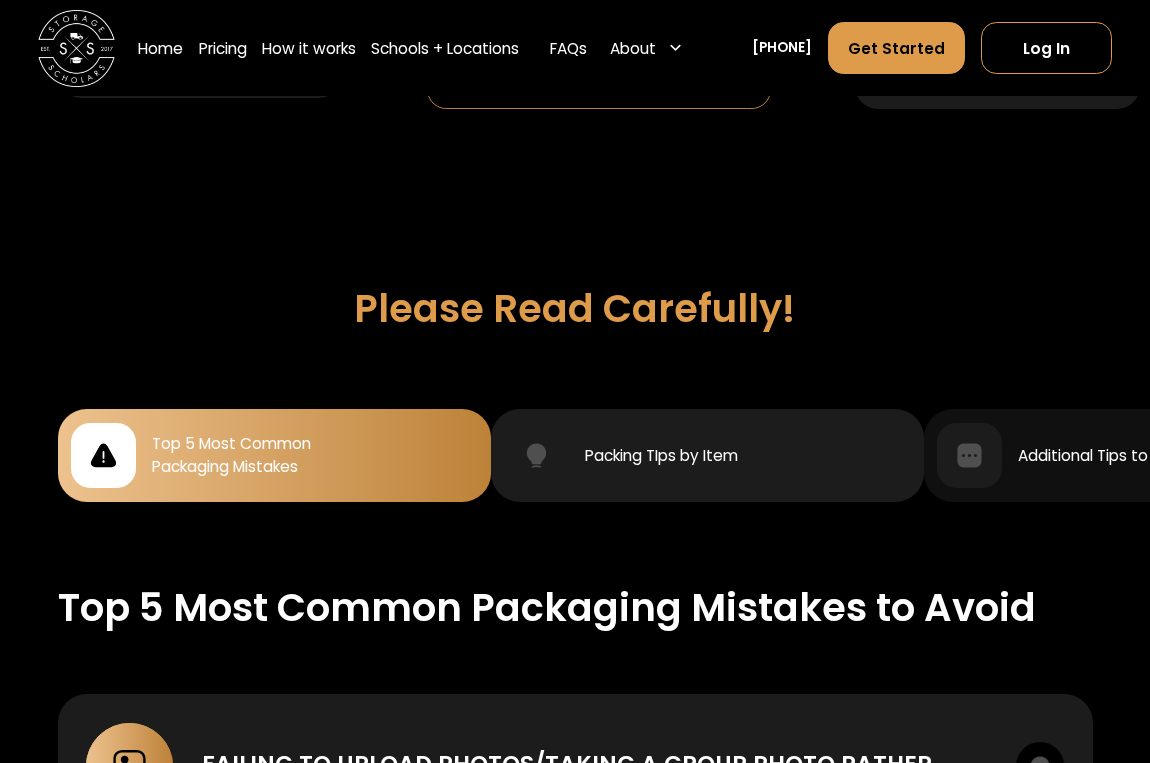 click on "Packing TIps by Item" at bounding box center (661, 455) 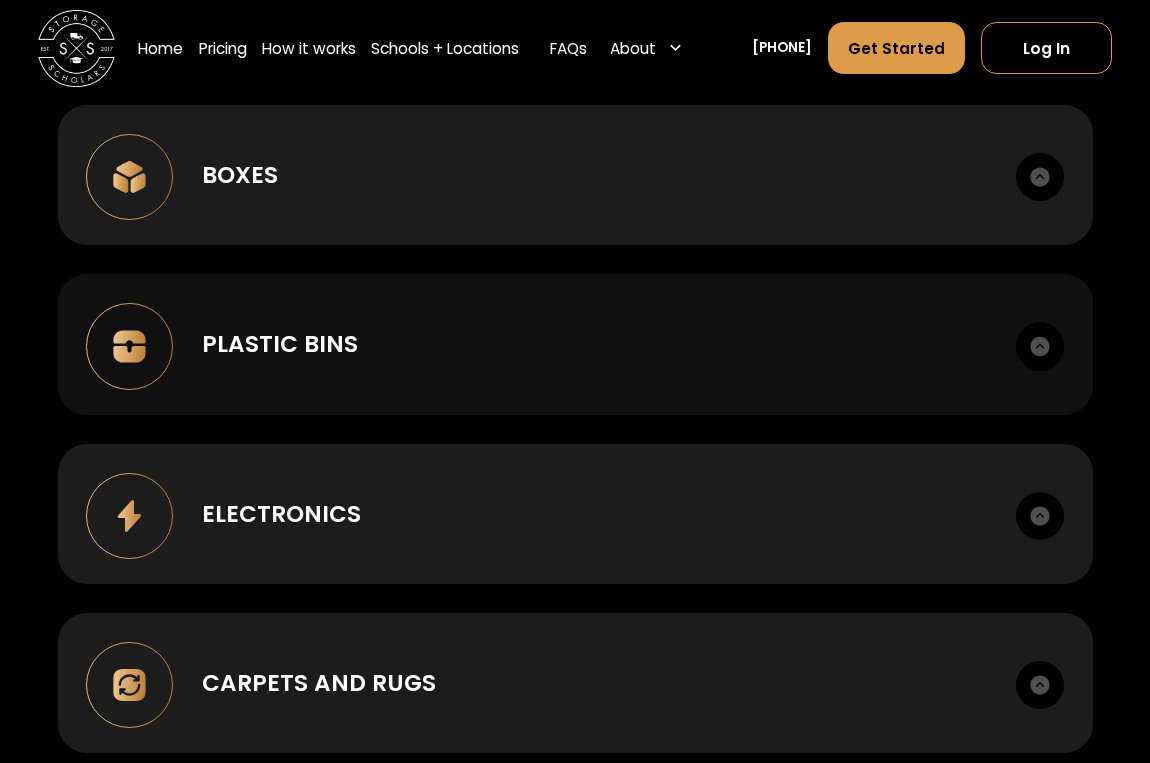 scroll, scrollTop: 2148, scrollLeft: 0, axis: vertical 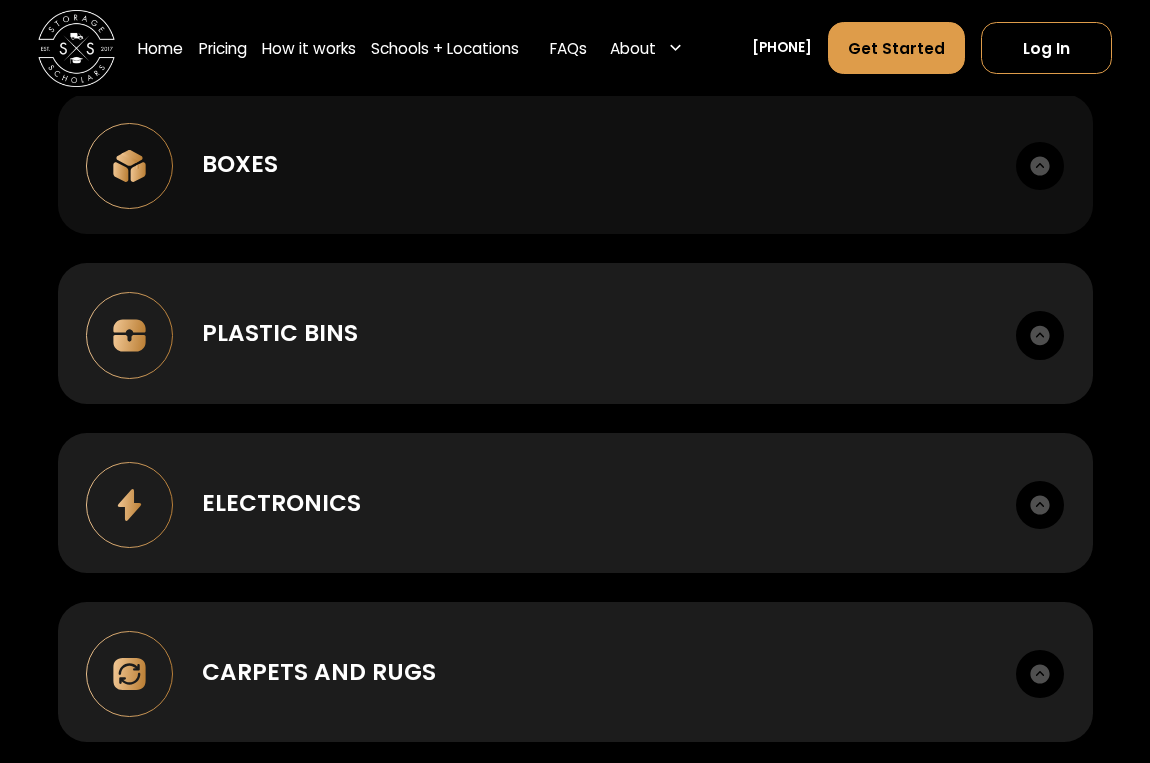 click on "Boxes In constructing and sealing your boxes, please apply tape liberally. You will need at least three strips of tape for both the top and the bottom of the box. Do not use masking tape or string.  A roll of heavy-duty packing tape is included with each box order, and we expect it to be used heavily!" at bounding box center [575, 164] 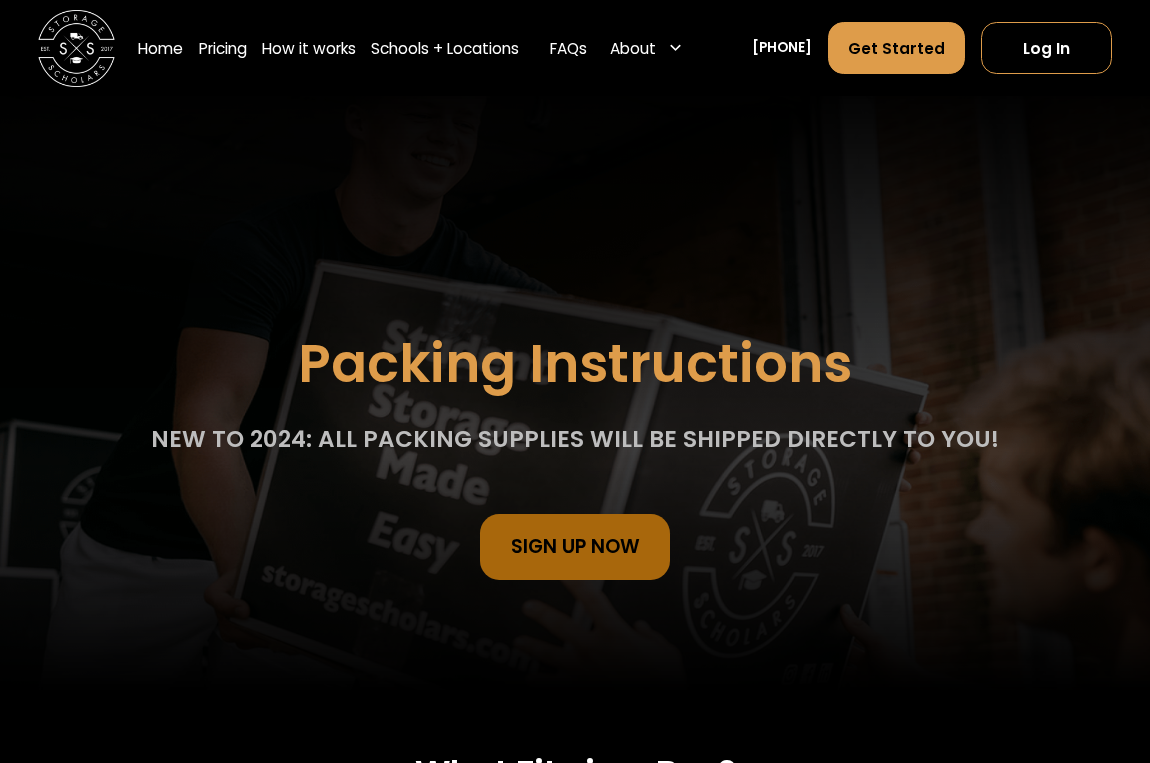 scroll, scrollTop: 35, scrollLeft: 0, axis: vertical 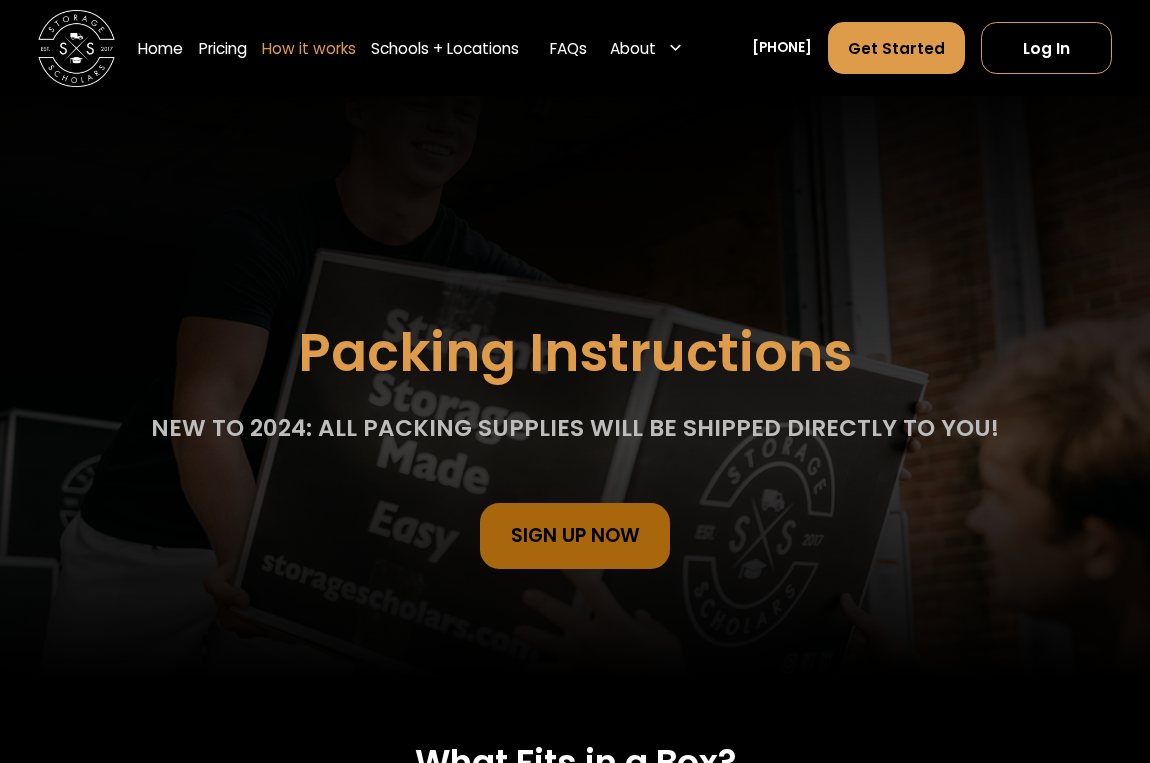 click on "How it works" at bounding box center (309, 48) 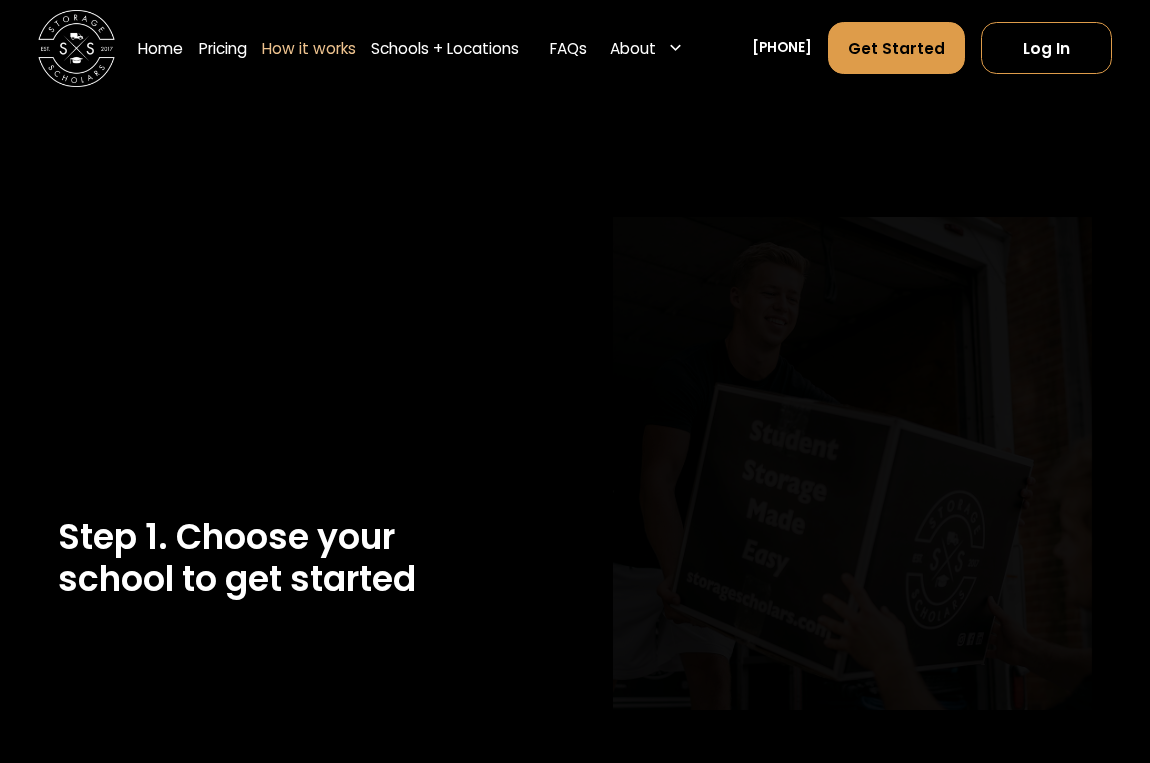 scroll, scrollTop: 0, scrollLeft: 0, axis: both 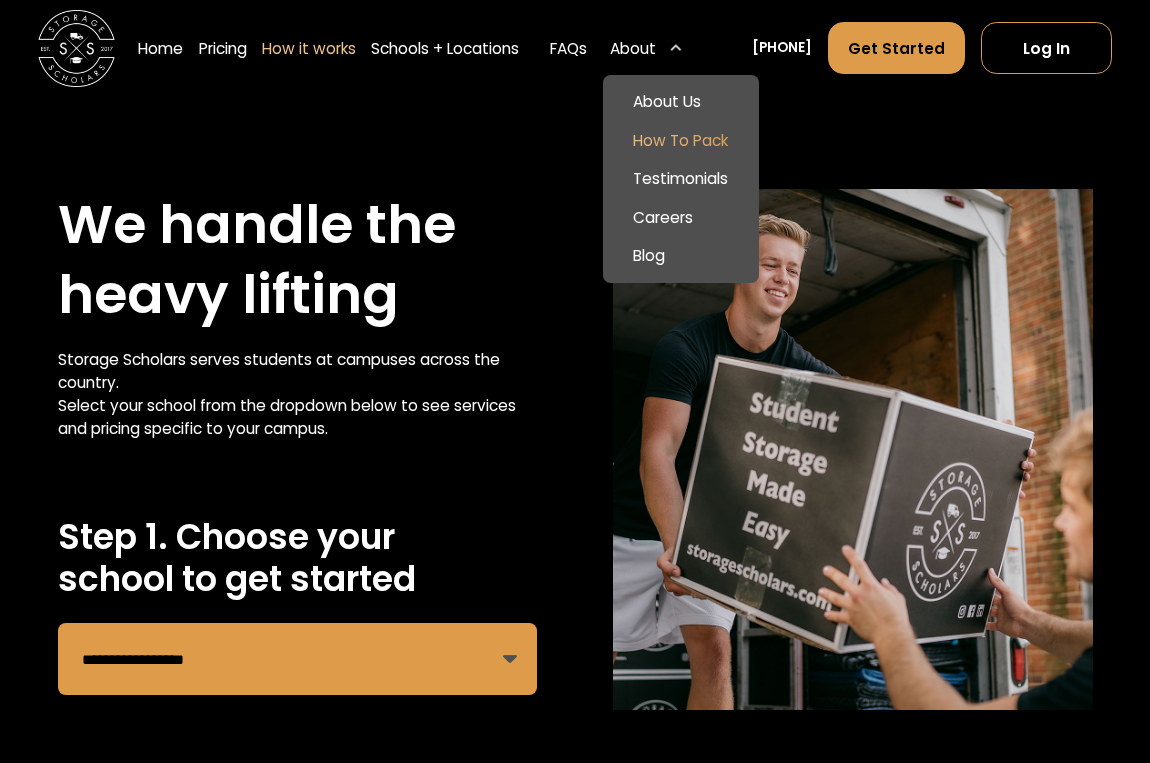 click on "How To Pack" at bounding box center [680, 140] 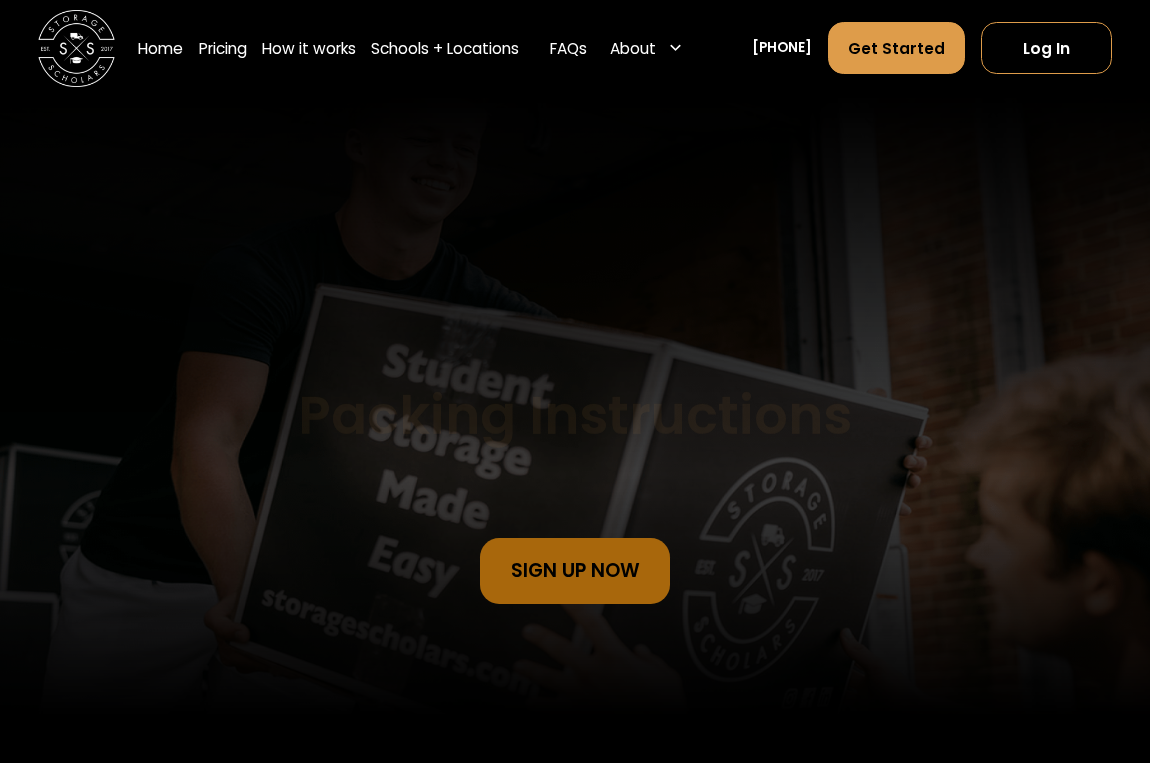 scroll, scrollTop: 0, scrollLeft: 0, axis: both 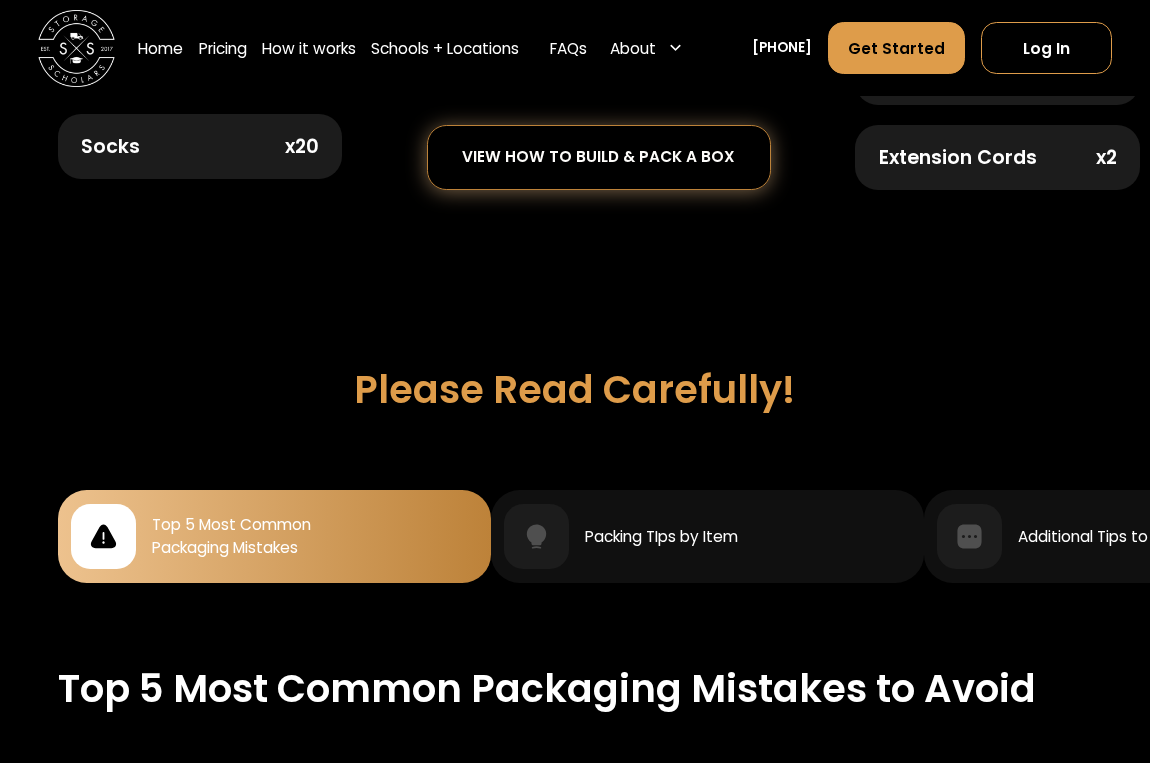 click on "view how to build & pack a box" at bounding box center [599, 157] 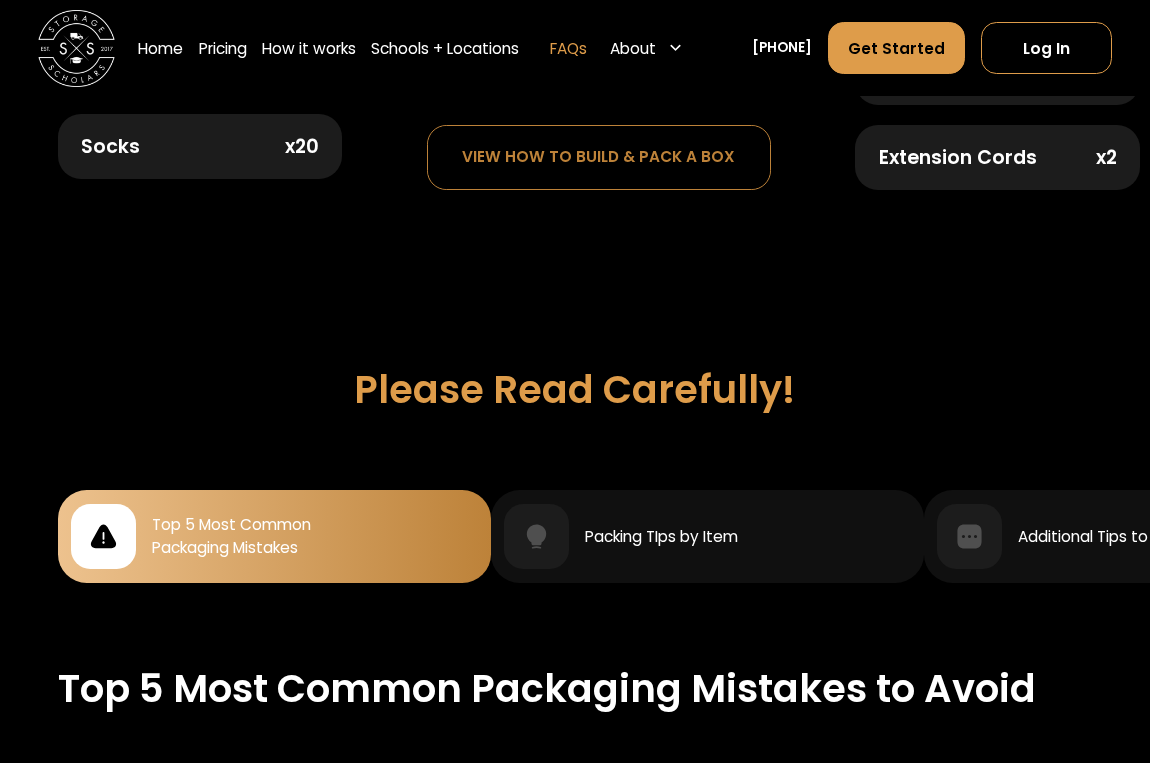 click on "FAQs" at bounding box center [568, 48] 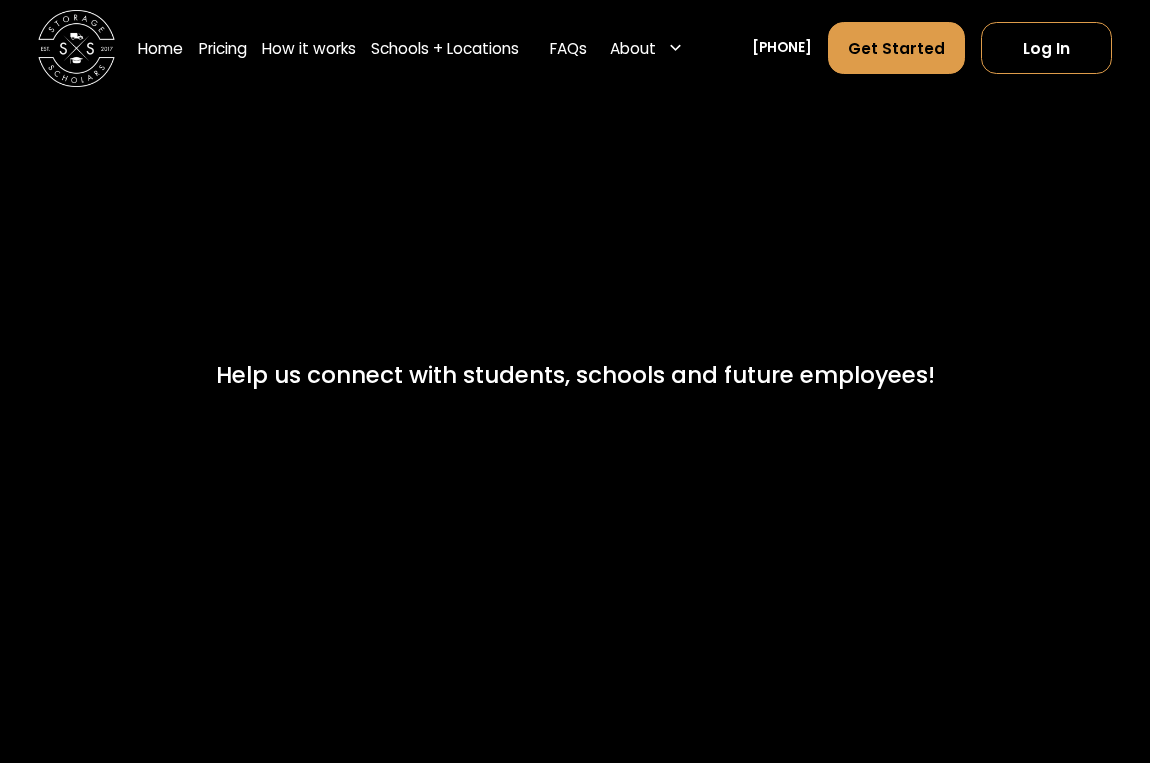 scroll, scrollTop: 0, scrollLeft: 0, axis: both 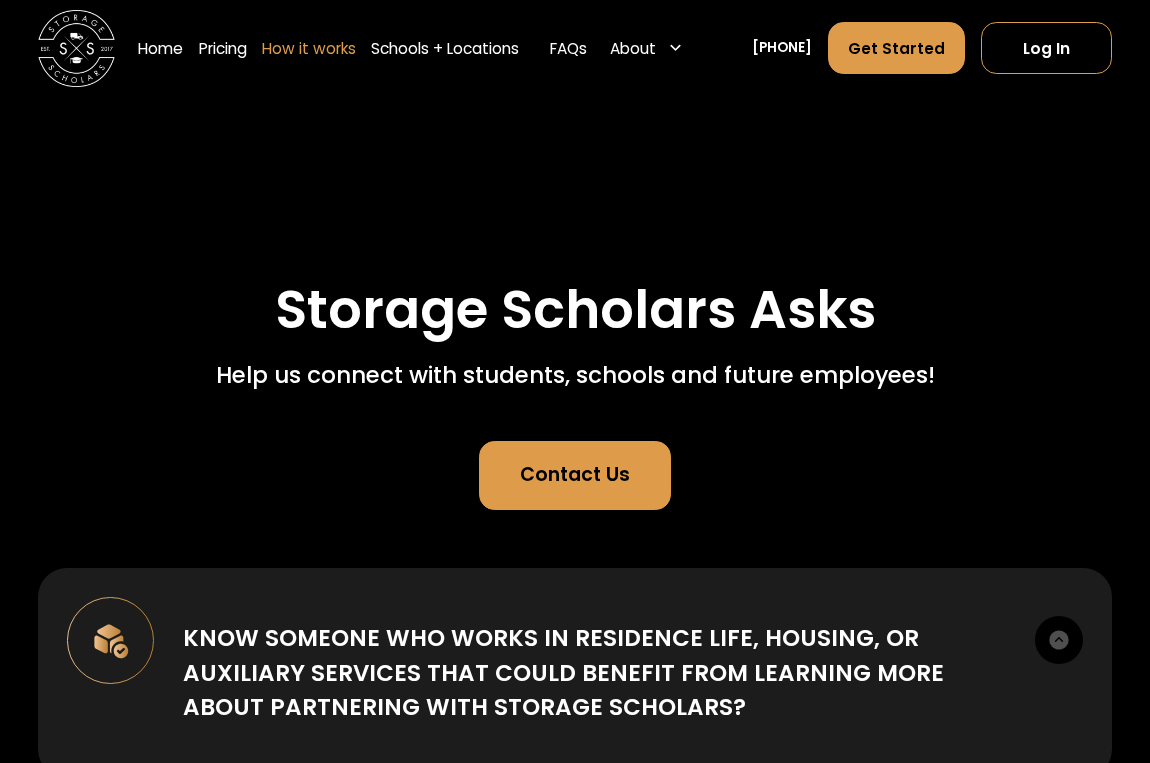 click on "How it works" at bounding box center (309, 48) 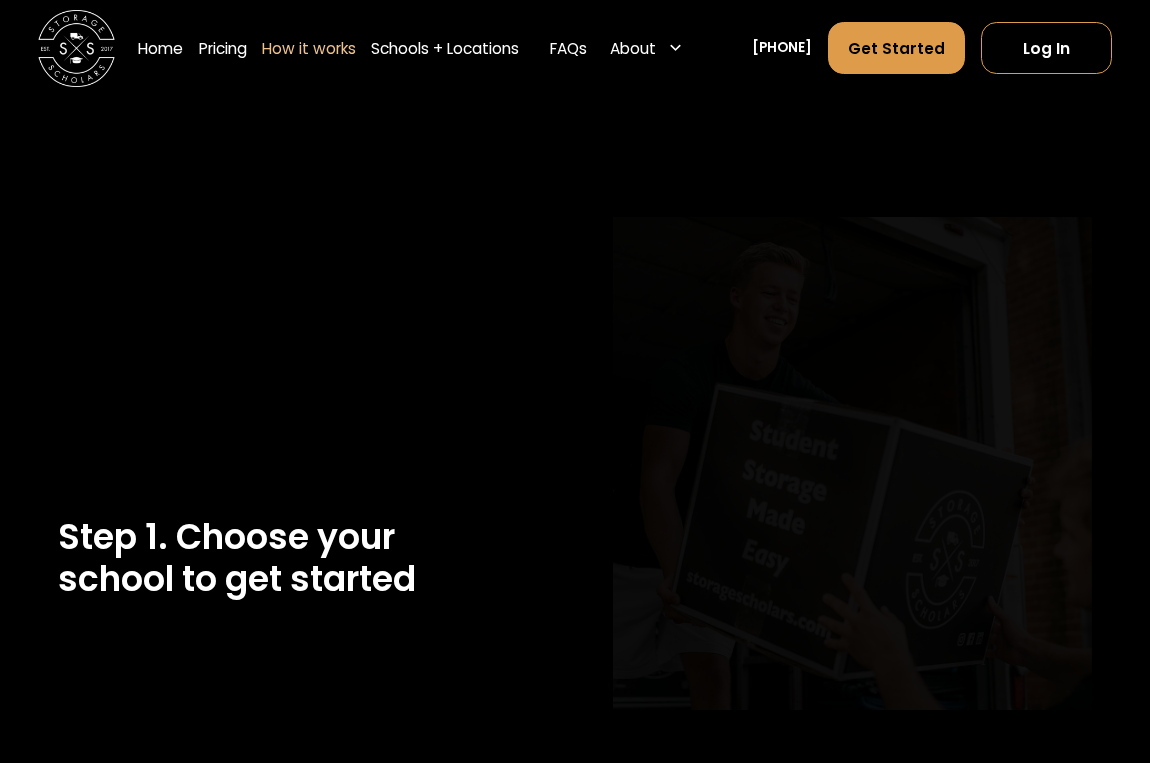 scroll, scrollTop: 0, scrollLeft: 0, axis: both 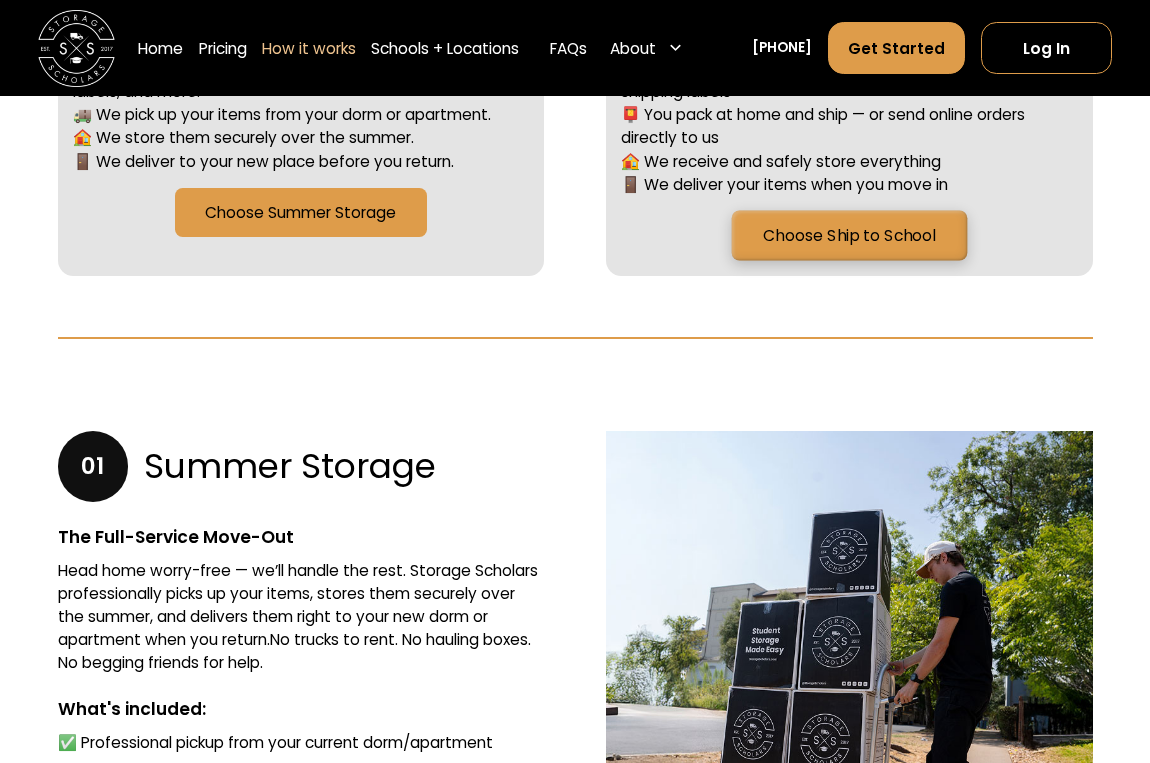 click on "Choose Ship to School" at bounding box center [849, 236] 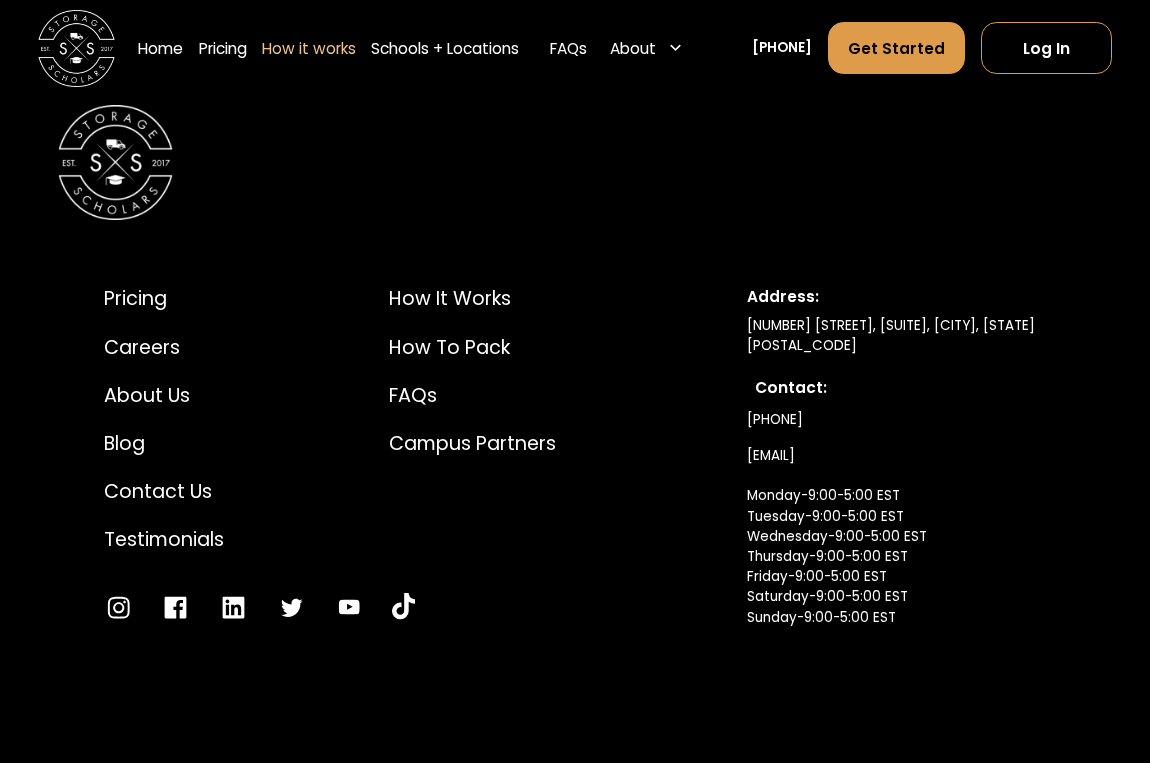 scroll, scrollTop: 5218, scrollLeft: 0, axis: vertical 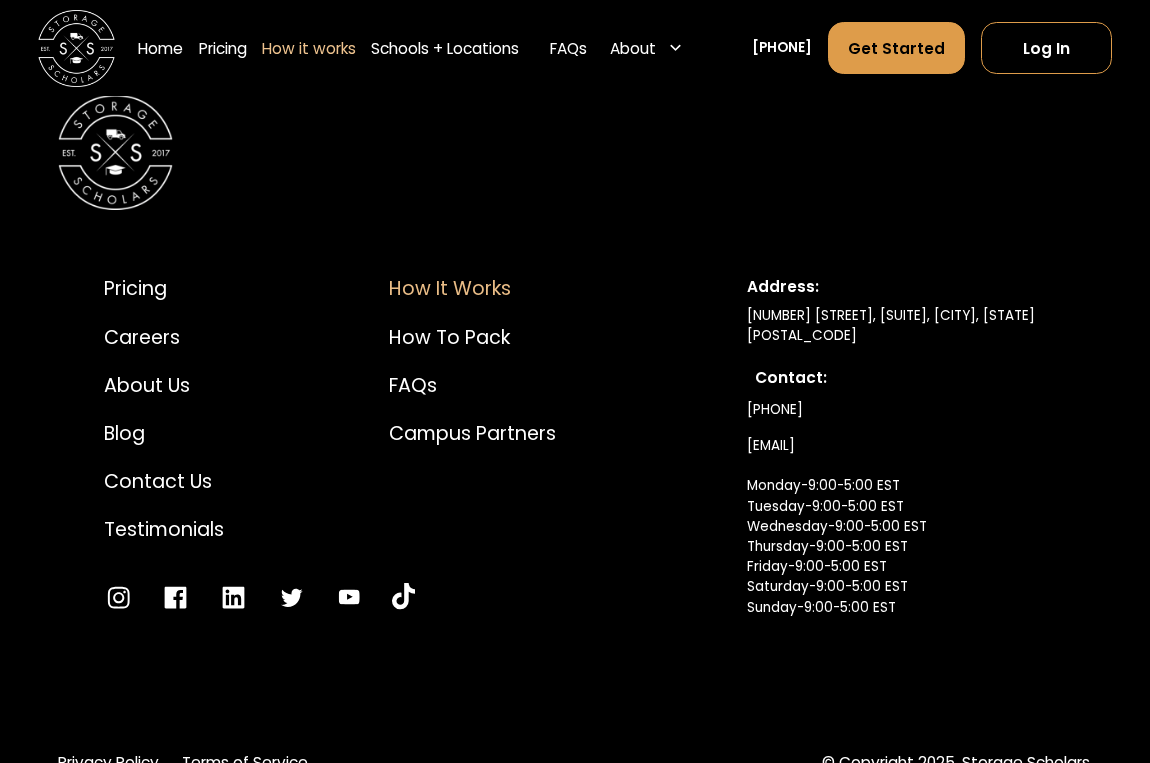 click on "How it Works" at bounding box center [472, 289] 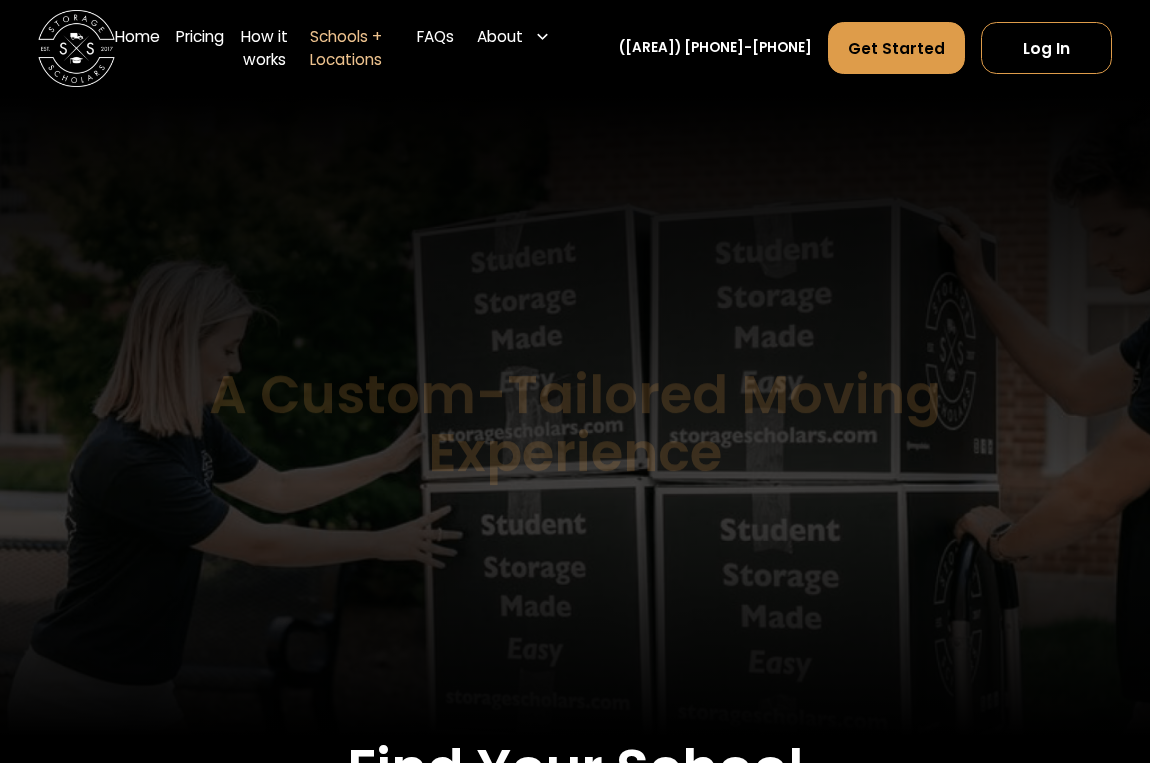 scroll, scrollTop: 0, scrollLeft: 0, axis: both 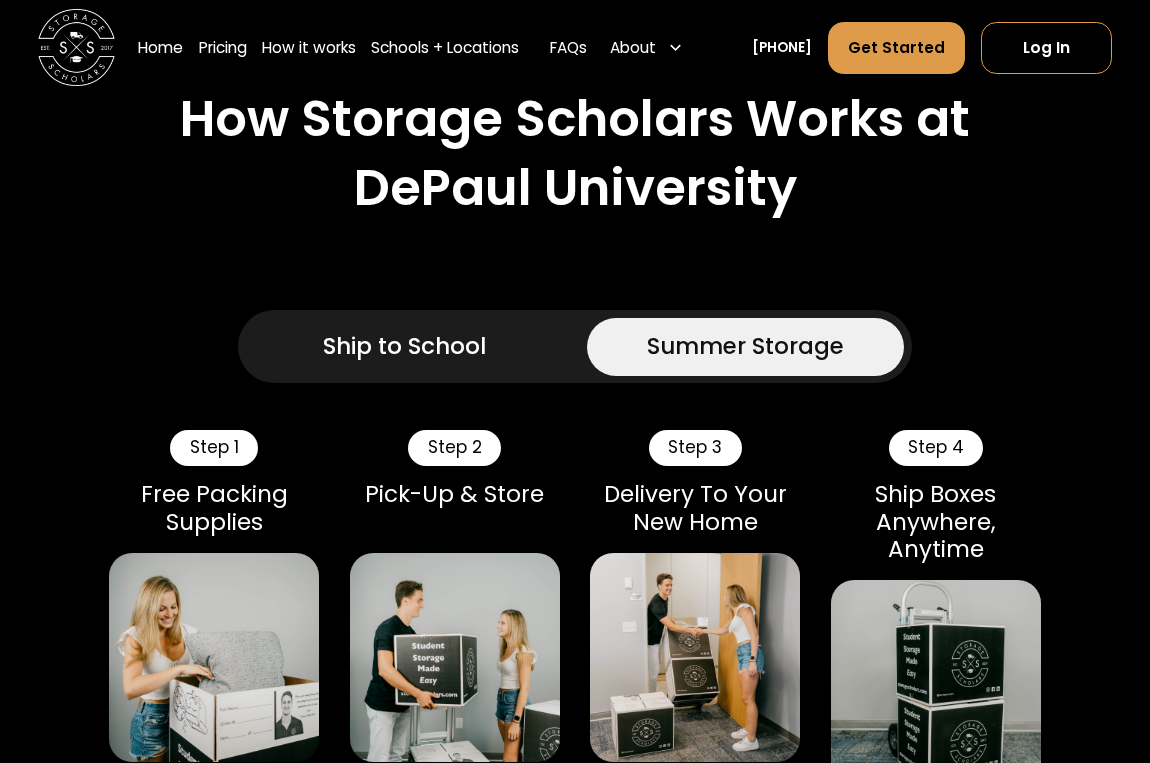 click on "Ship to School" at bounding box center (404, 346) 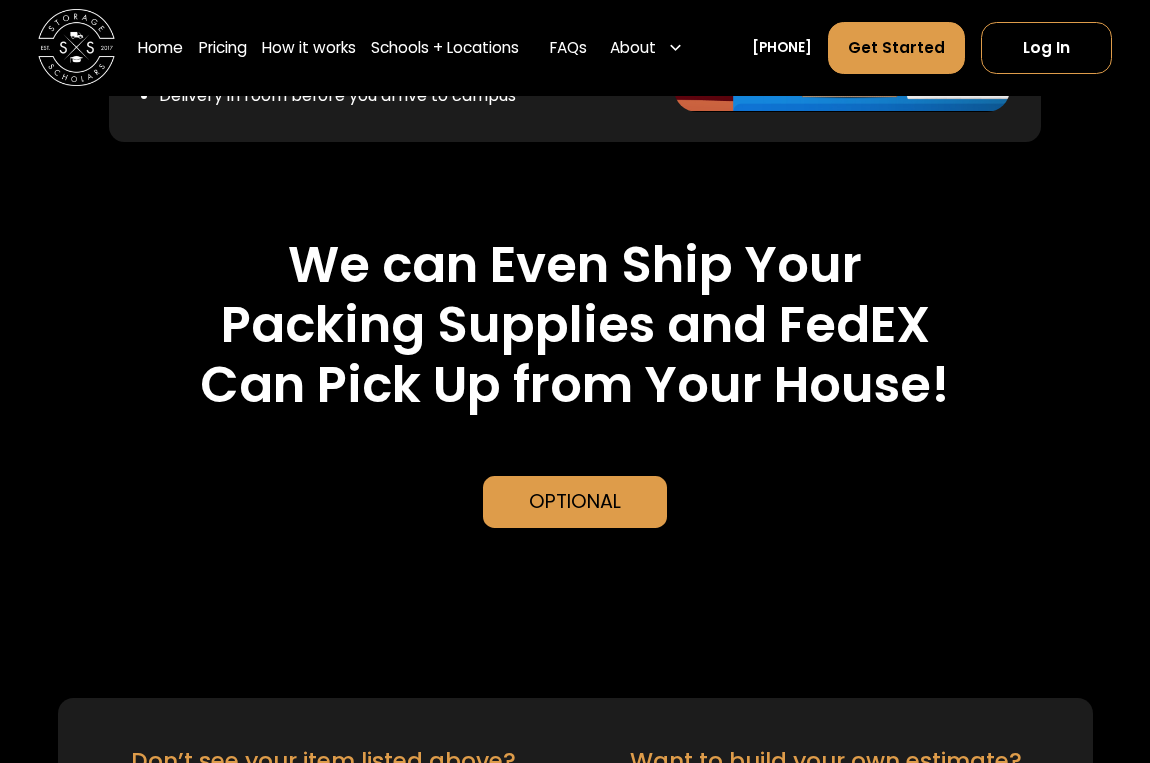 scroll, scrollTop: 4679, scrollLeft: 0, axis: vertical 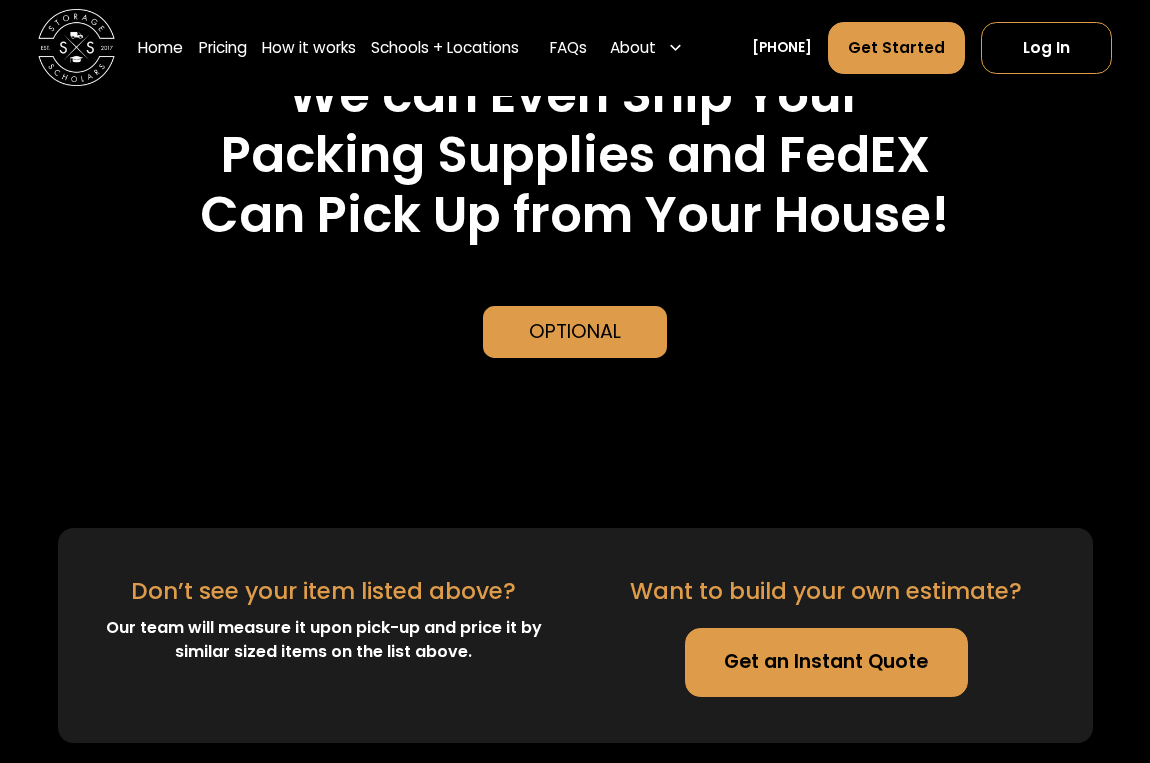 click on "Optional" at bounding box center (575, 332) 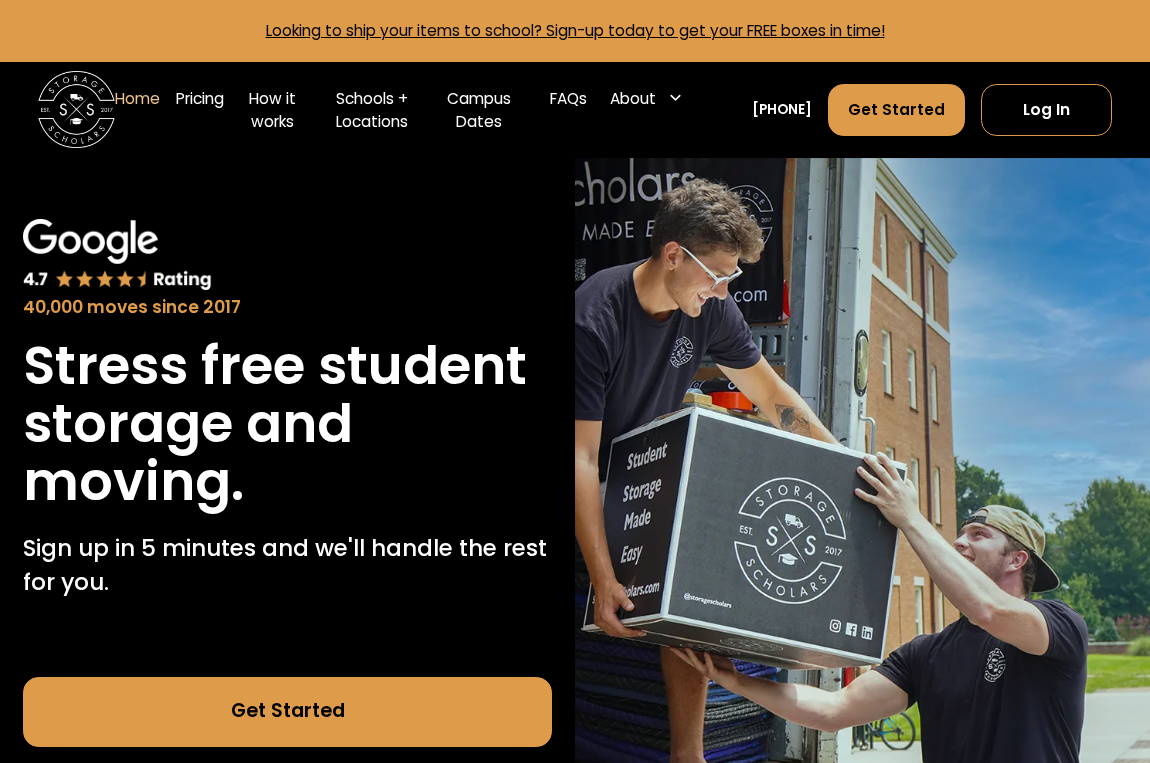 scroll, scrollTop: 0, scrollLeft: 0, axis: both 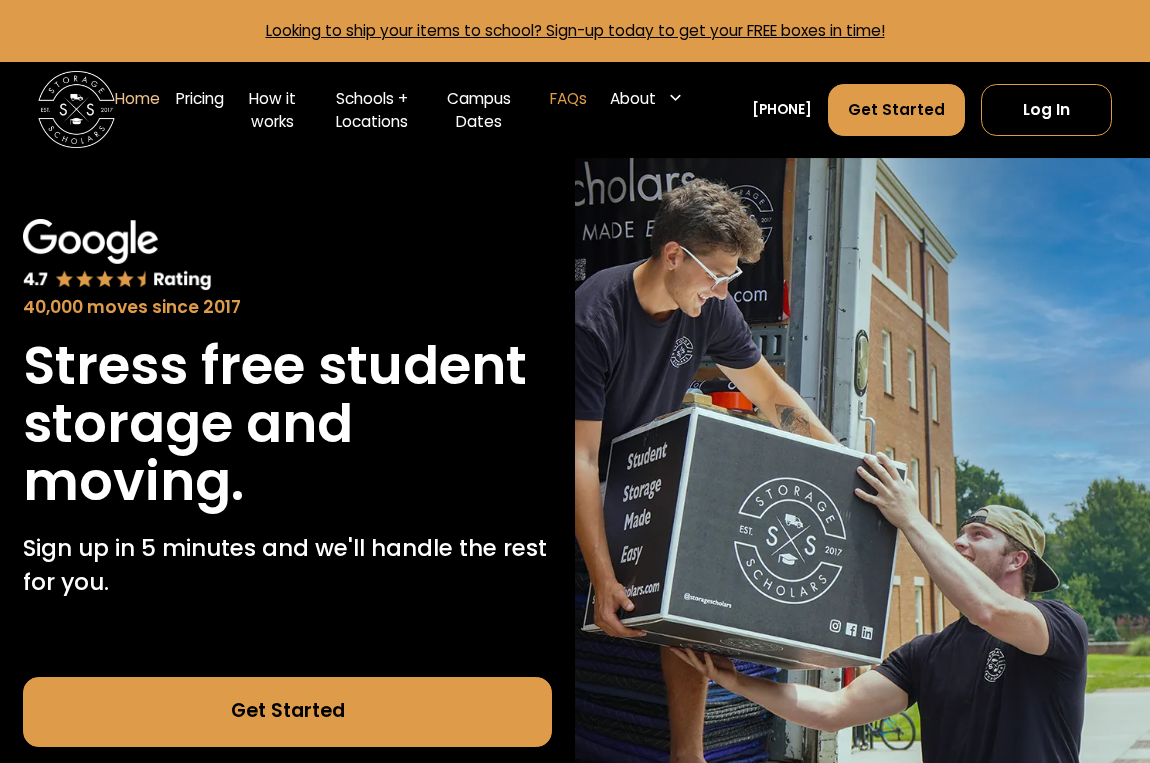 click on "FAQs" at bounding box center [568, 109] 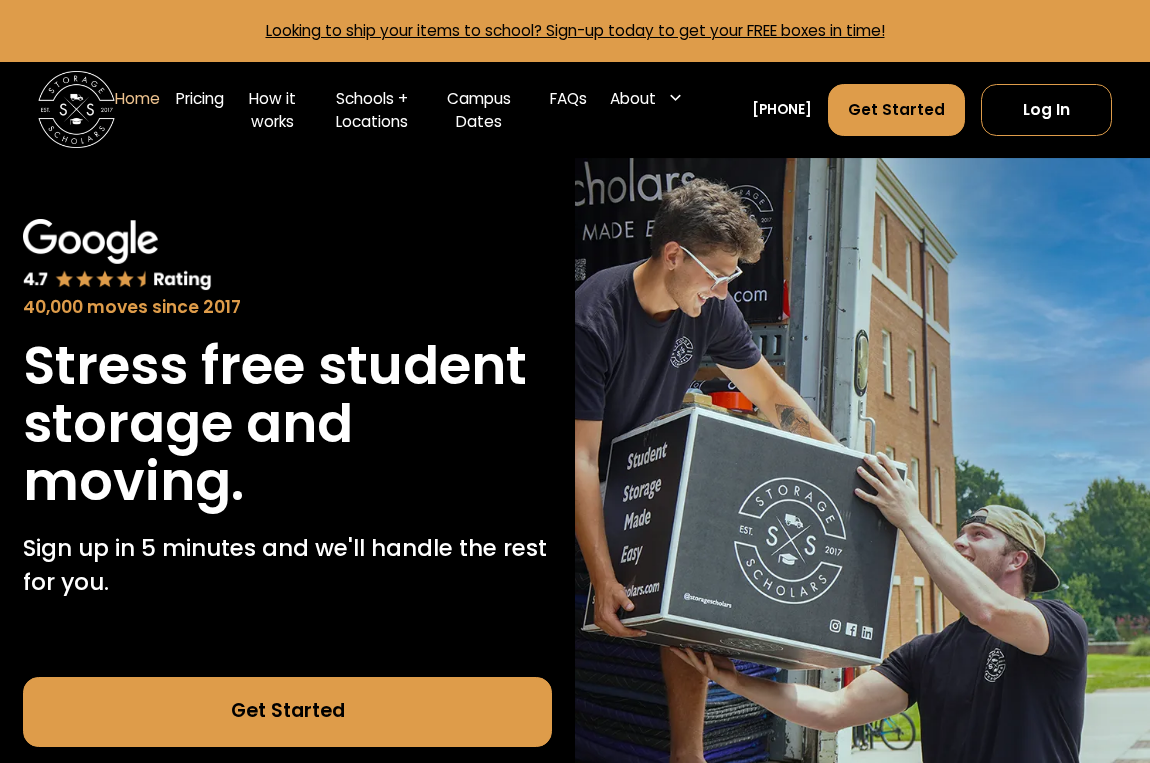 scroll, scrollTop: 0, scrollLeft: 0, axis: both 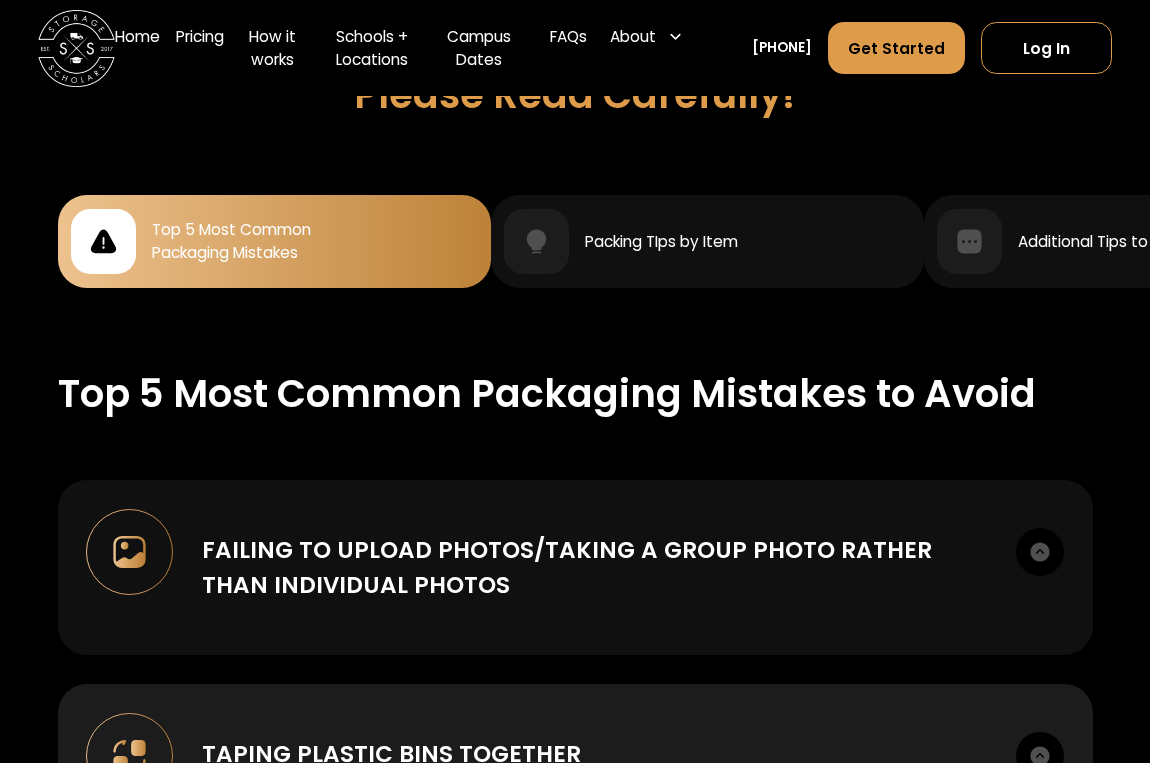 click on "Failing to upload photos/taking a group photo rather than individual photos" at bounding box center (594, 567) 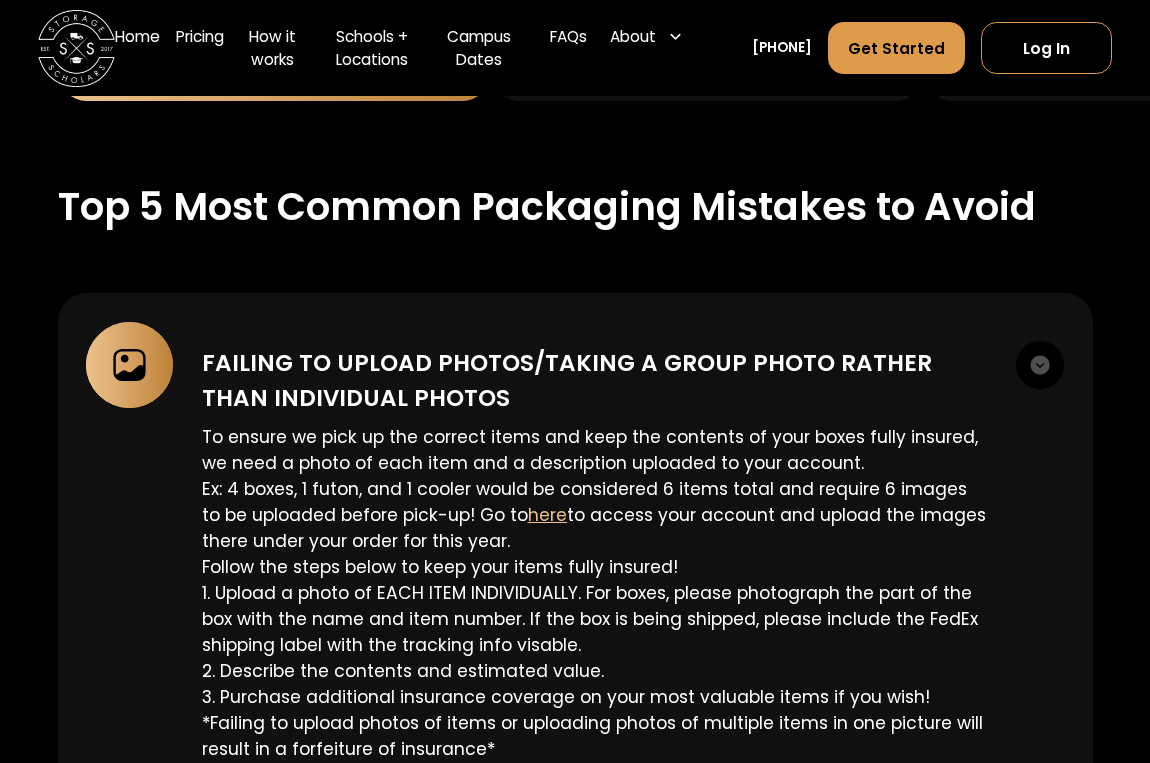 scroll, scrollTop: 1949, scrollLeft: 0, axis: vertical 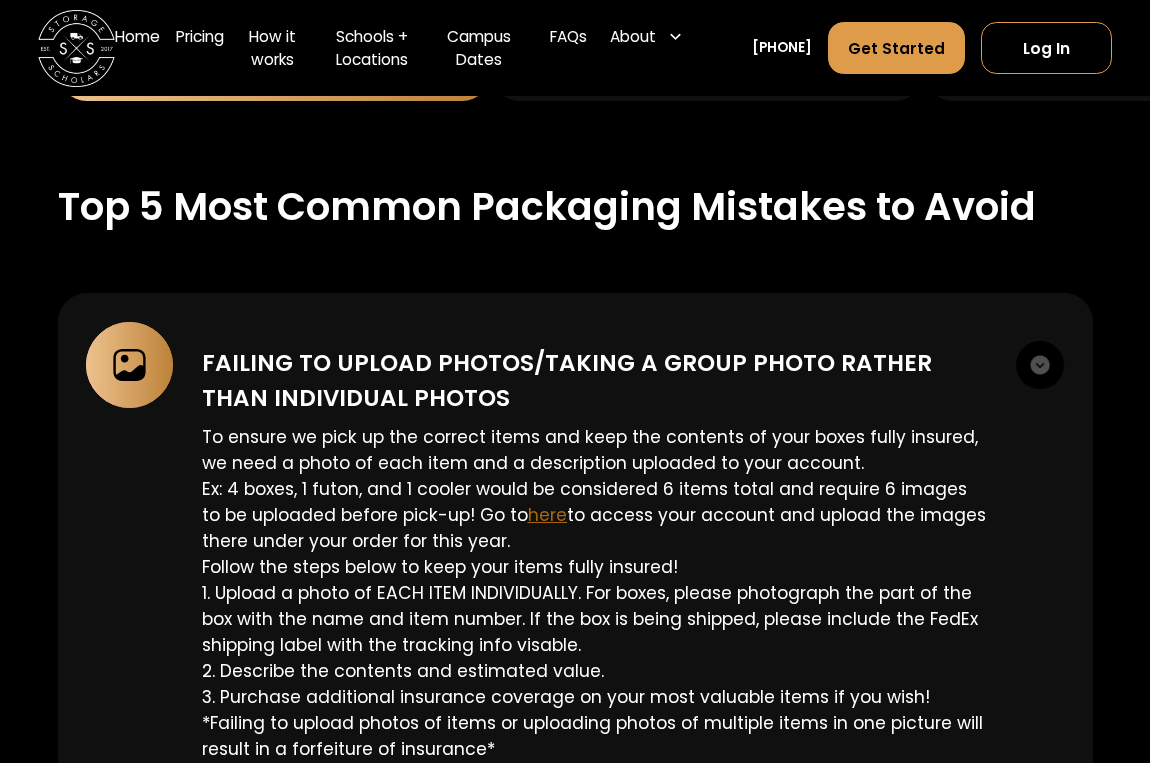 click on "here" at bounding box center [547, 515] 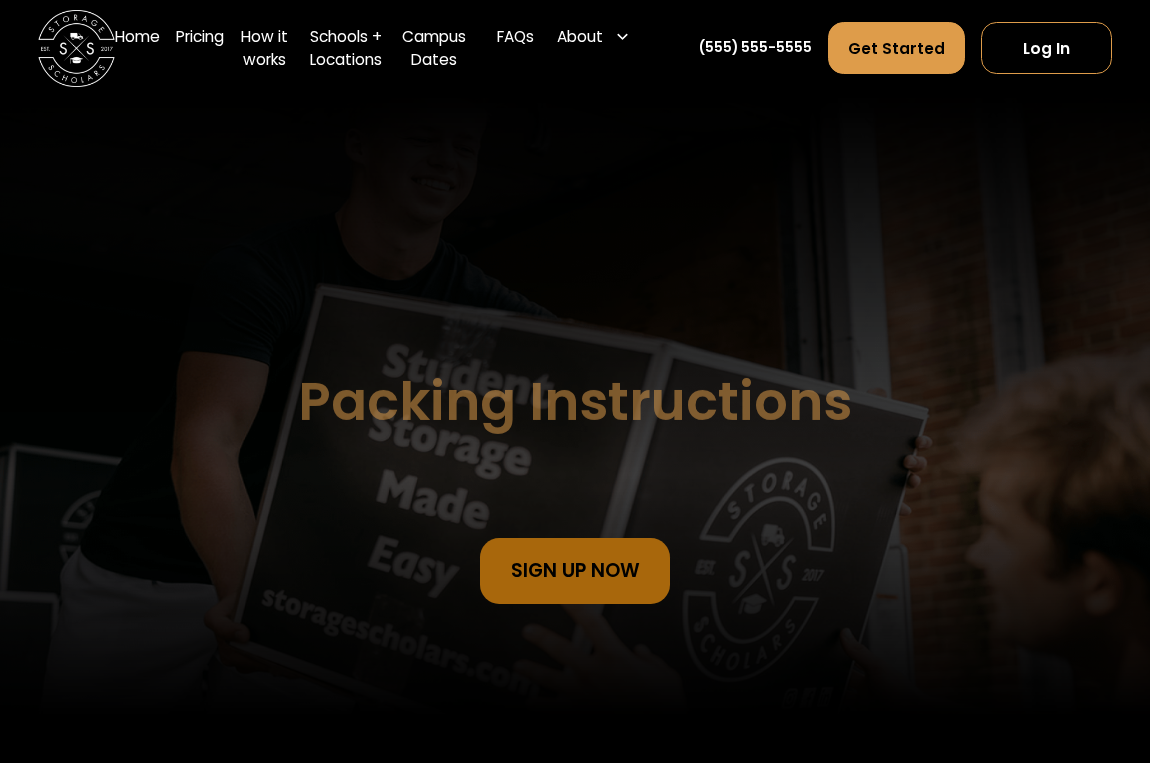 scroll, scrollTop: 0, scrollLeft: 0, axis: both 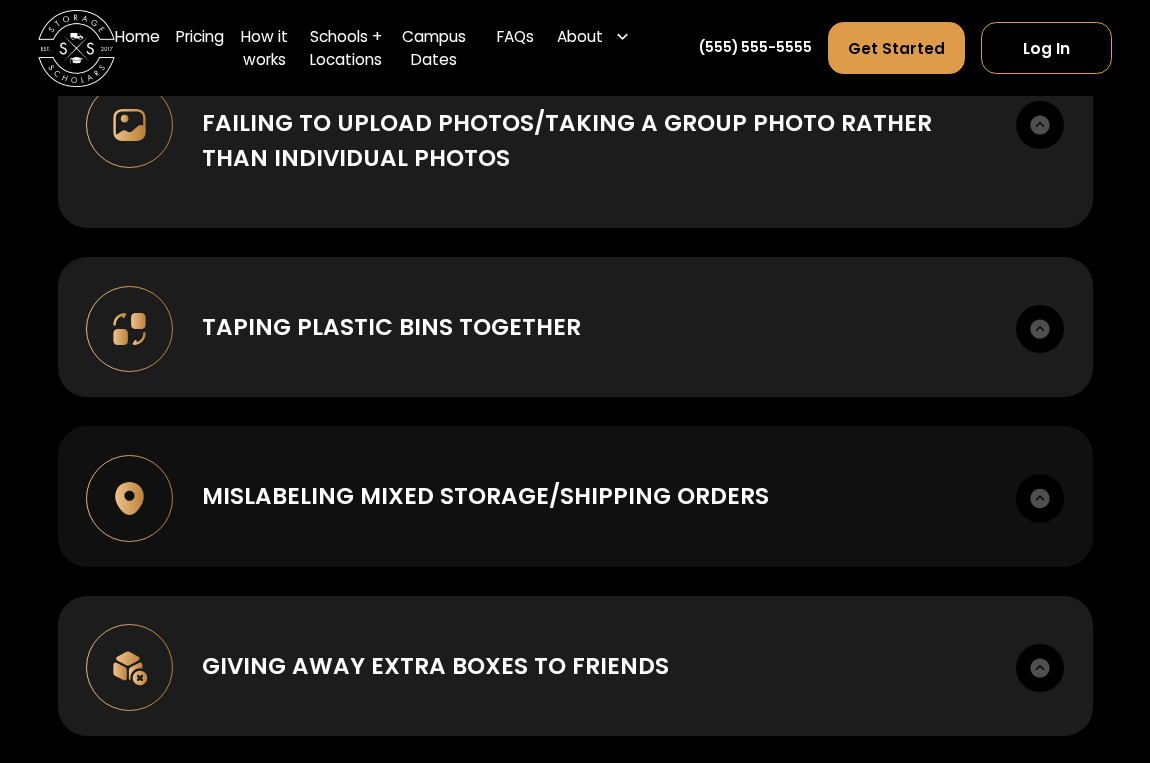 click on "Mislabeling mixed storage/shipping orders" at bounding box center [485, 496] 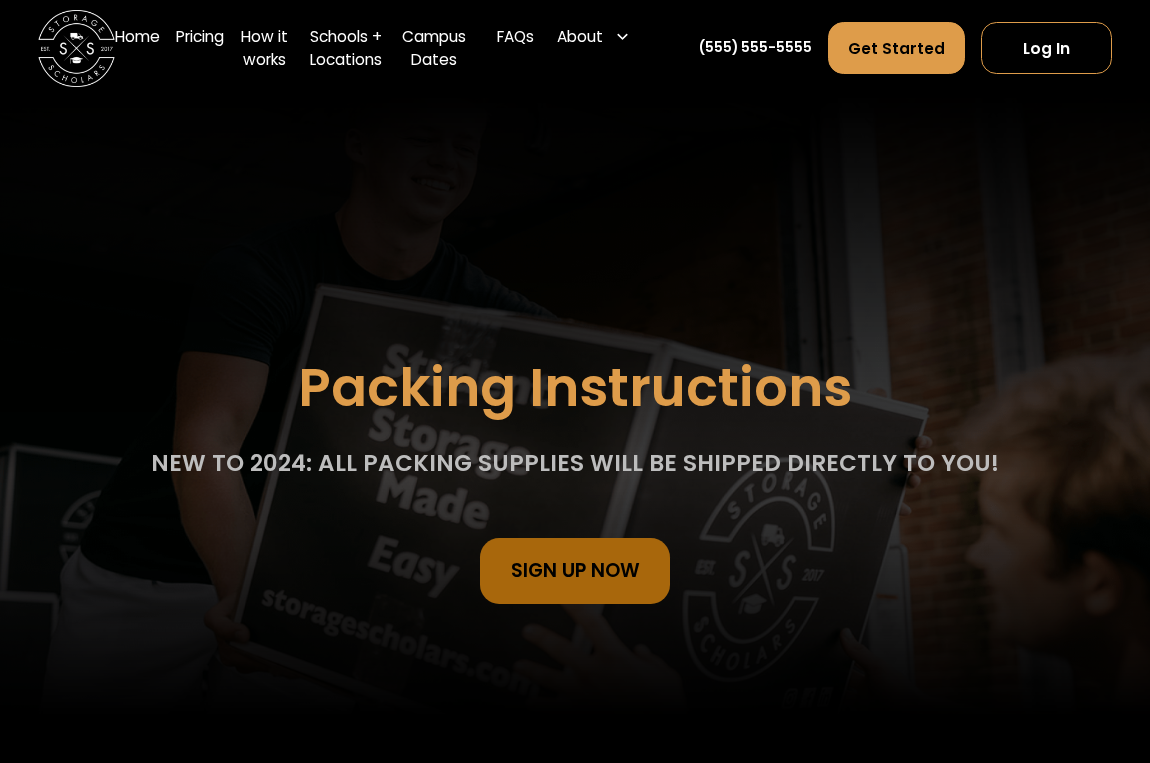 scroll, scrollTop: 0, scrollLeft: 0, axis: both 